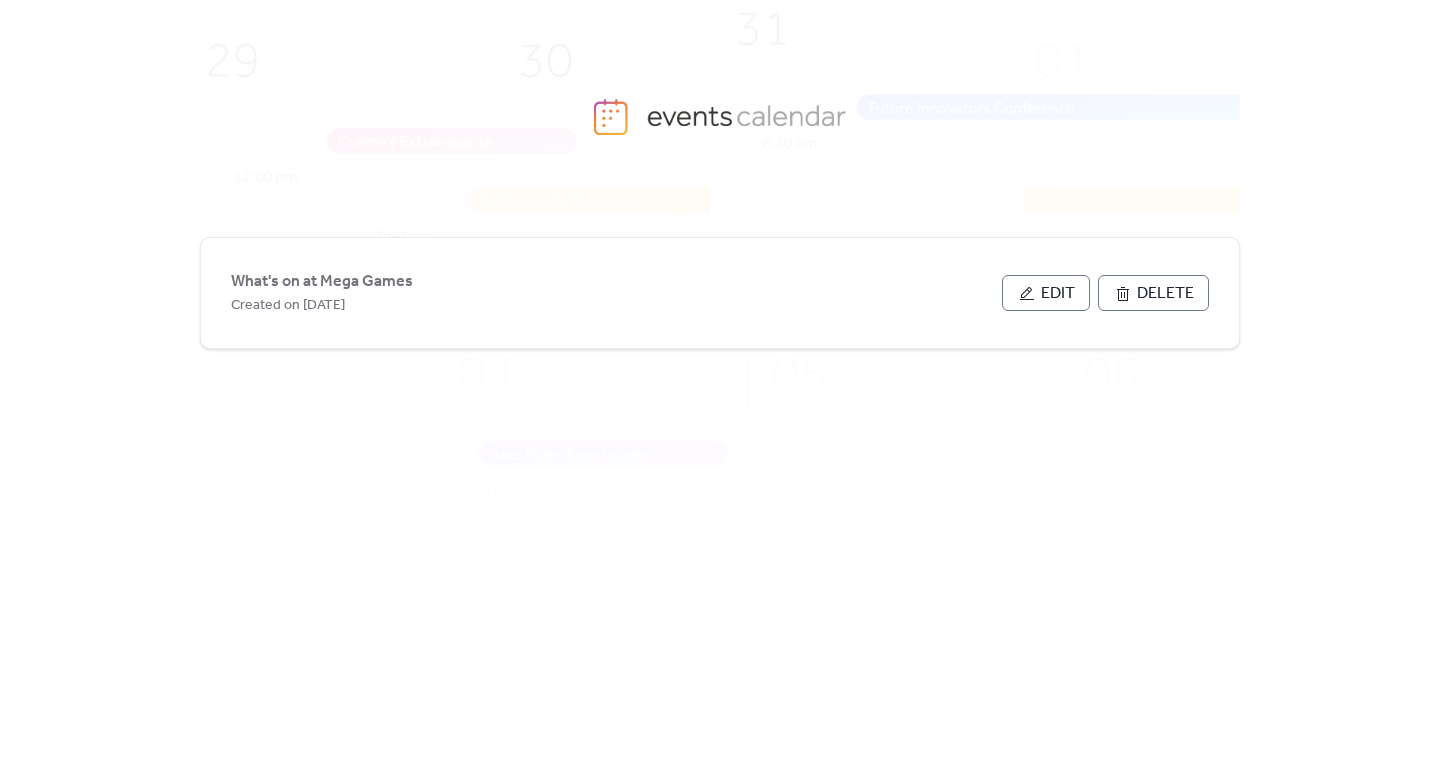 scroll, scrollTop: 0, scrollLeft: 0, axis: both 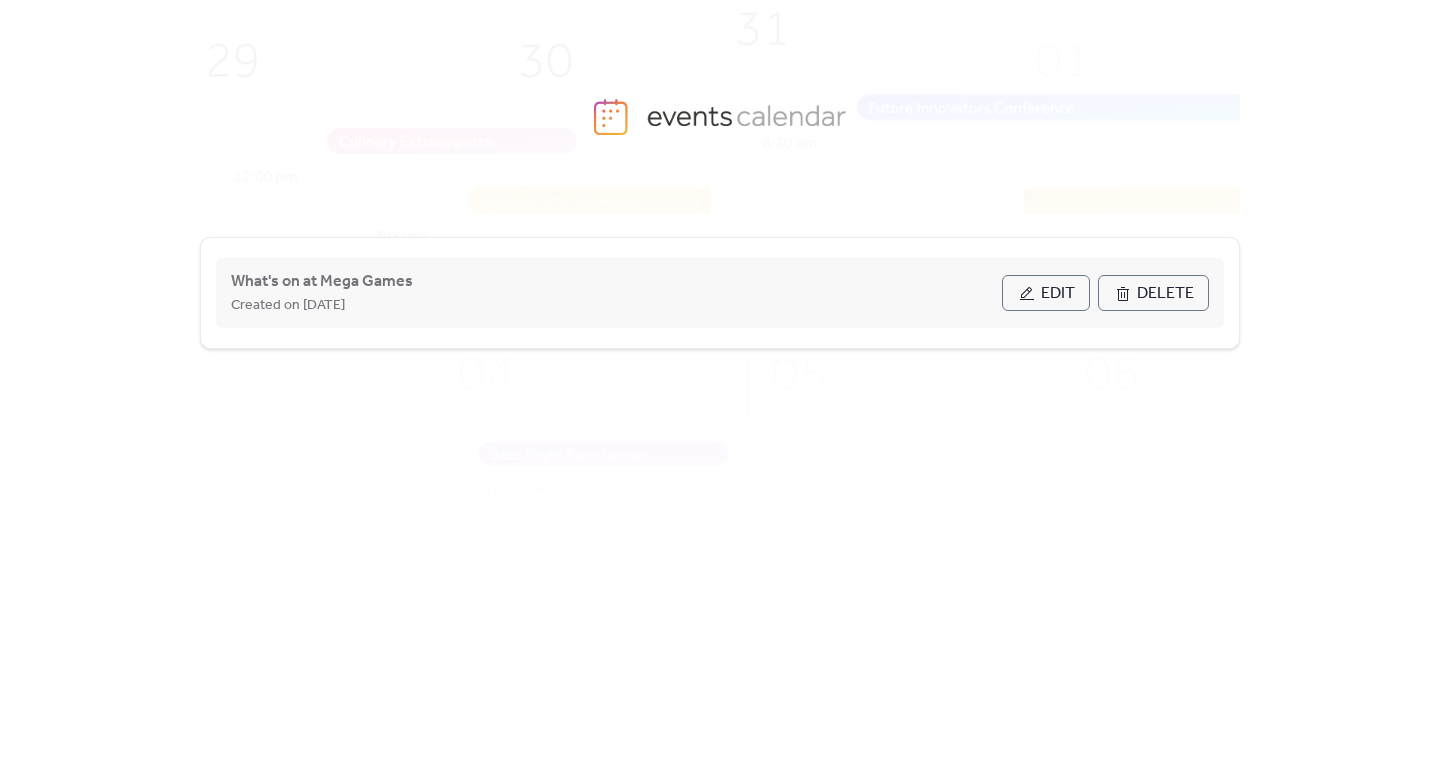 click on "Edit" at bounding box center (1046, 293) 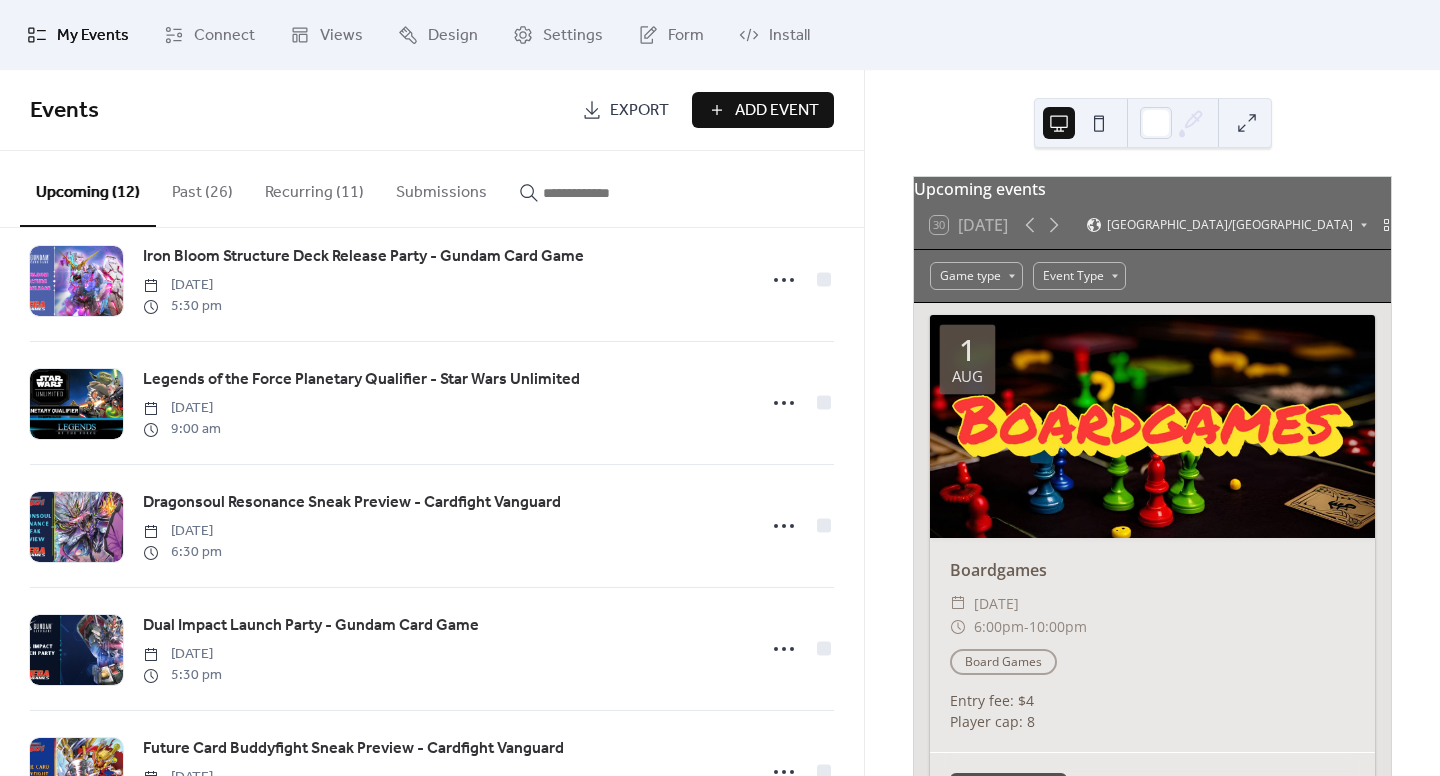 scroll, scrollTop: 999, scrollLeft: 0, axis: vertical 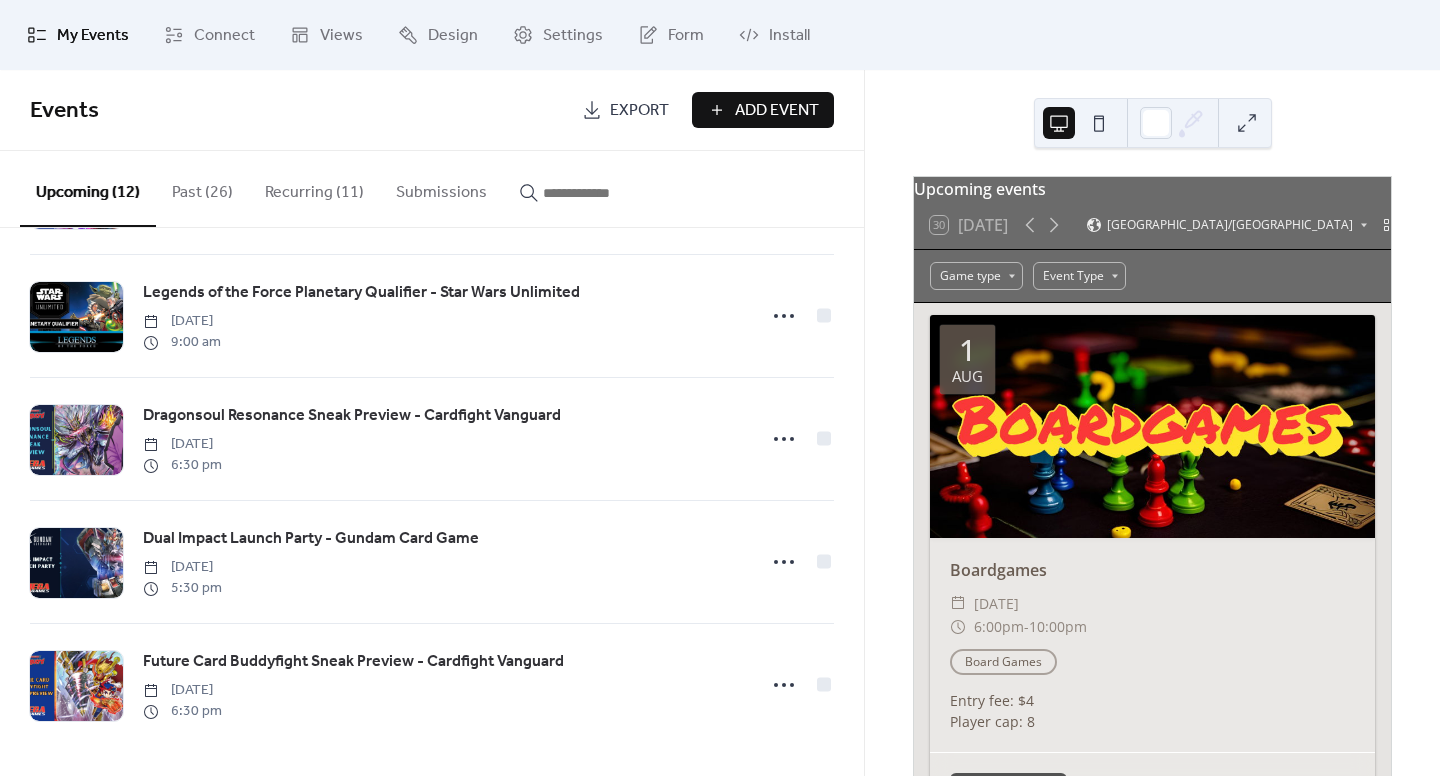 click on "Past (26)" at bounding box center [202, 188] 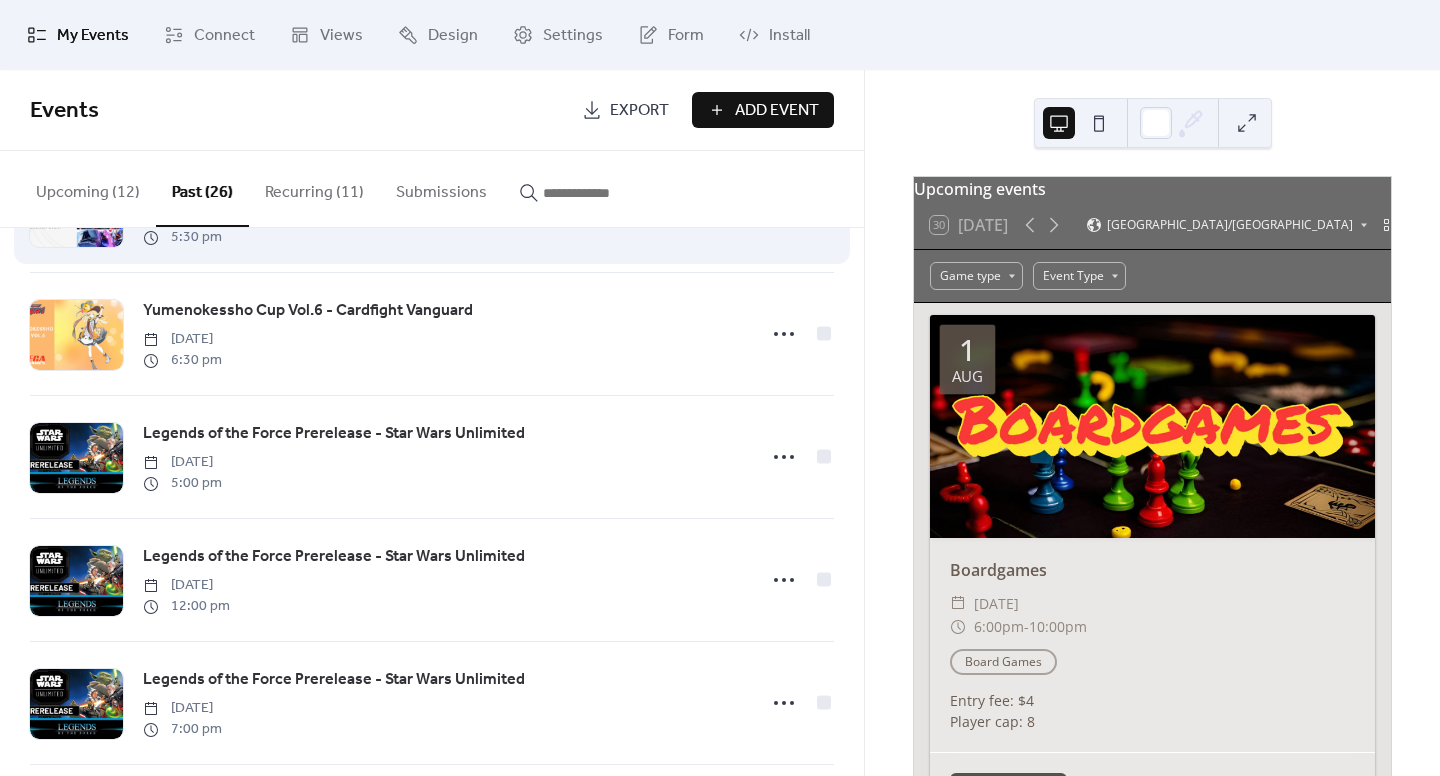 scroll, scrollTop: 700, scrollLeft: 0, axis: vertical 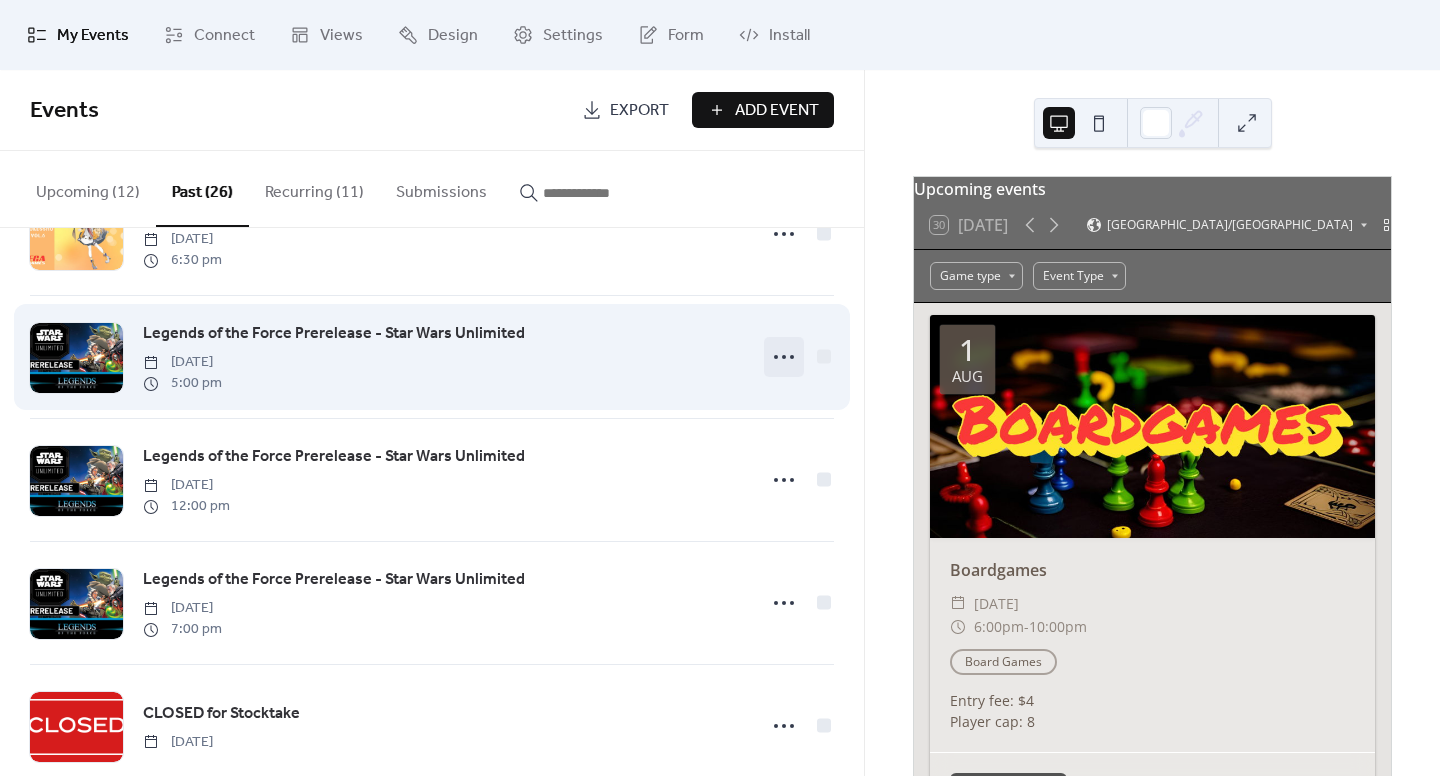 click 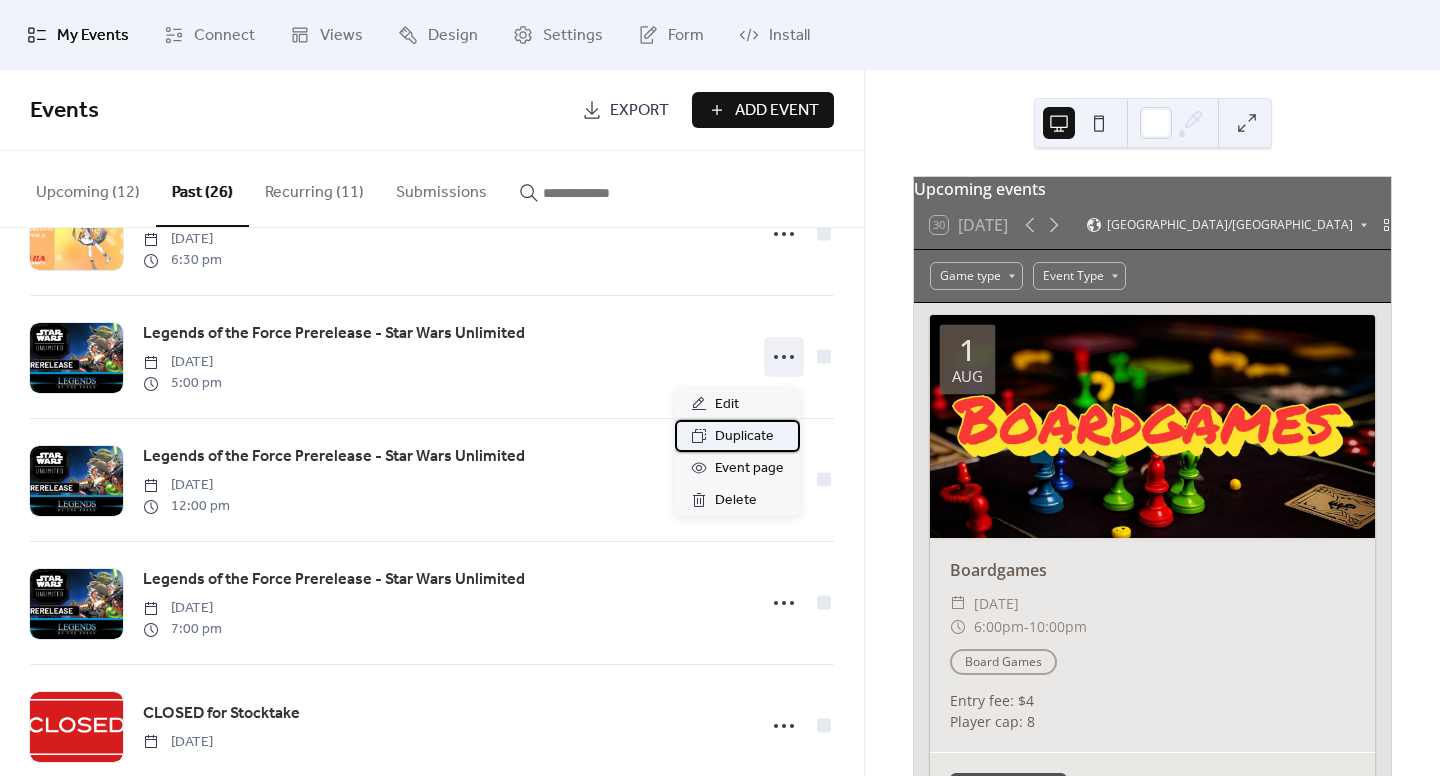 click on "Duplicate" at bounding box center (744, 437) 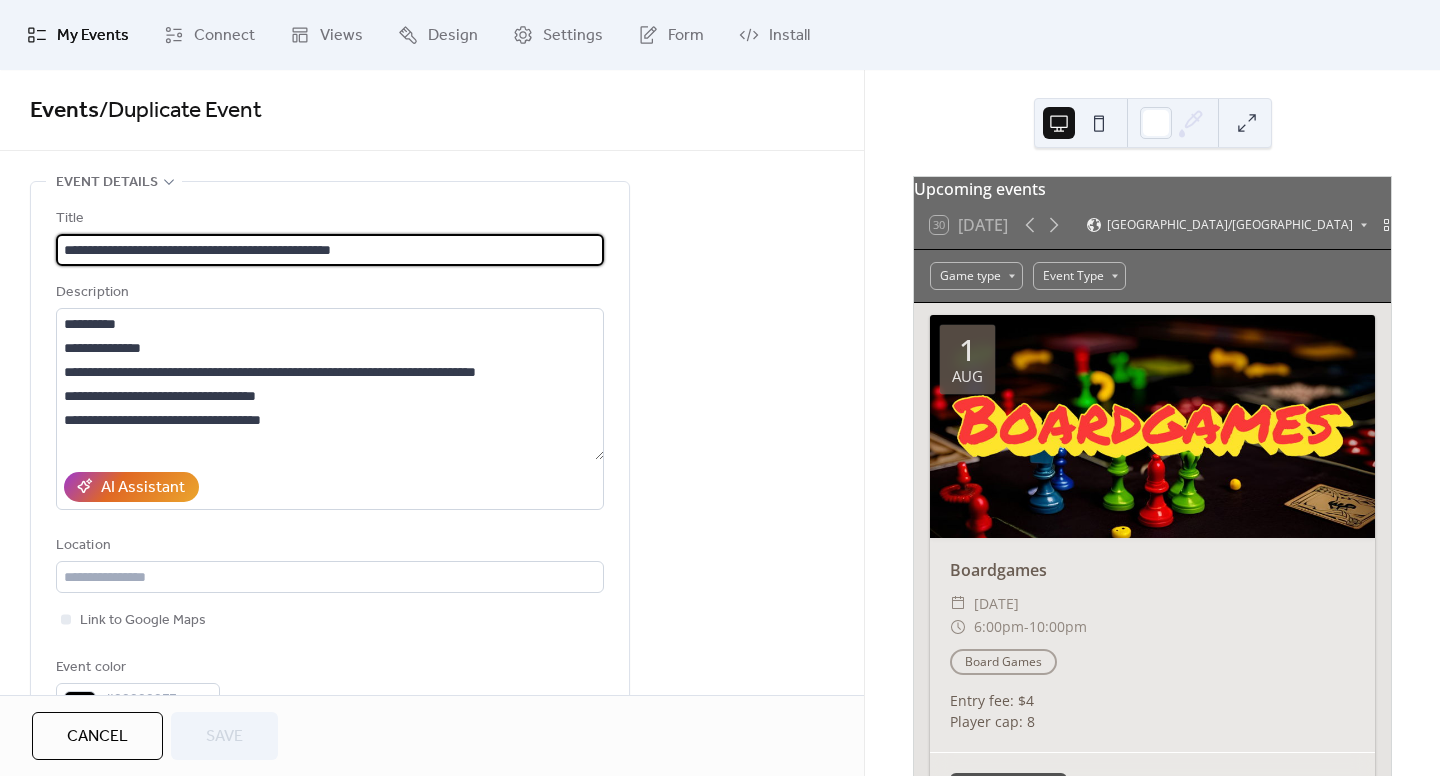 click on "**********" at bounding box center (330, 250) 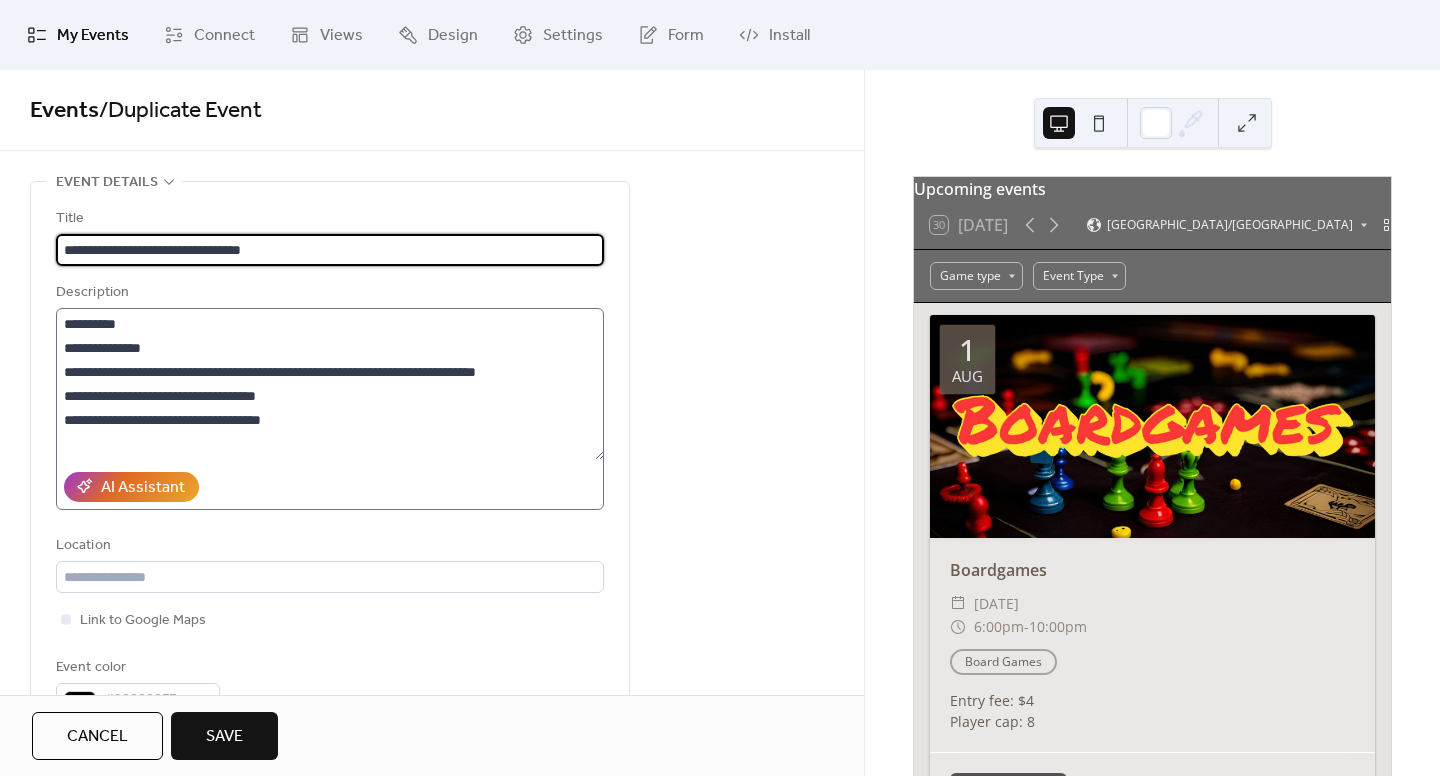 type on "**********" 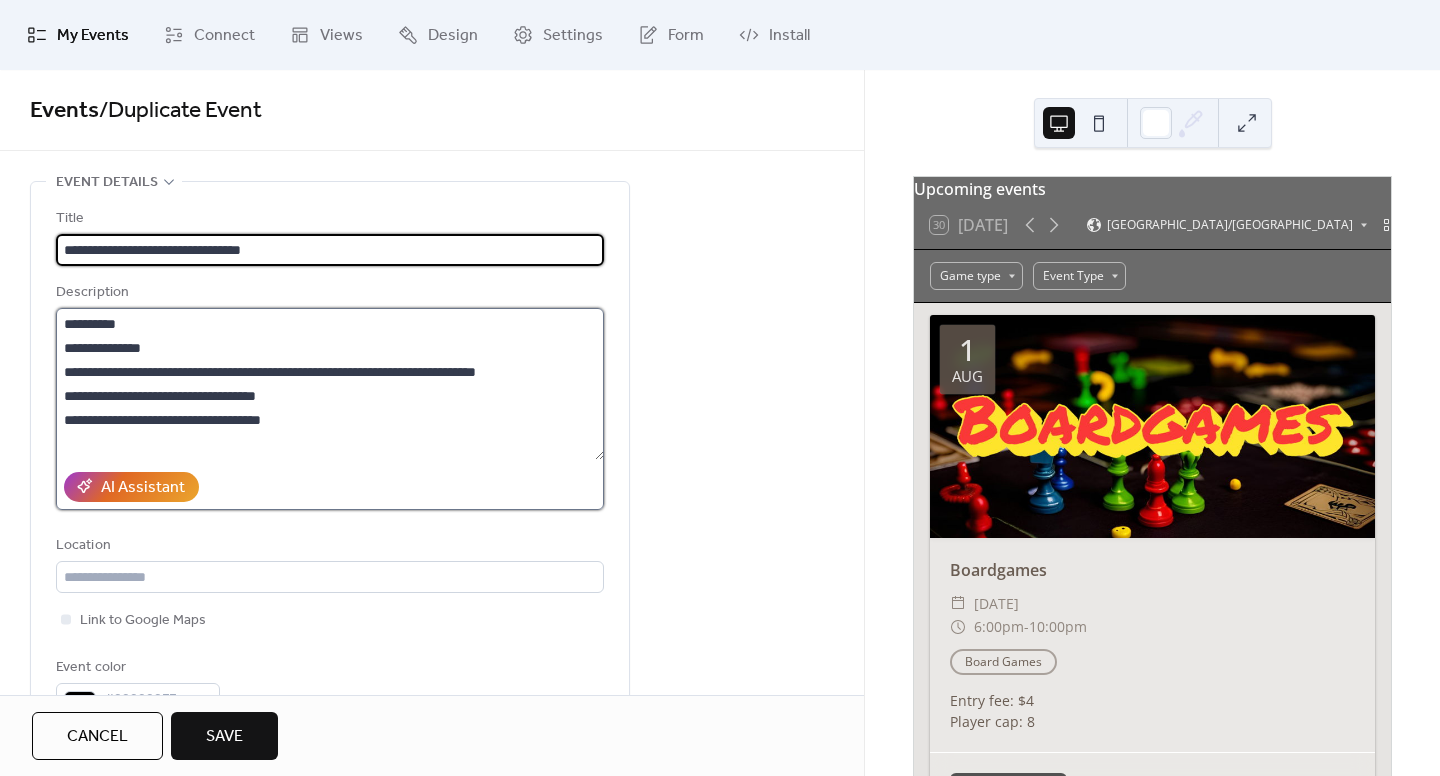 click on "**********" at bounding box center [330, 384] 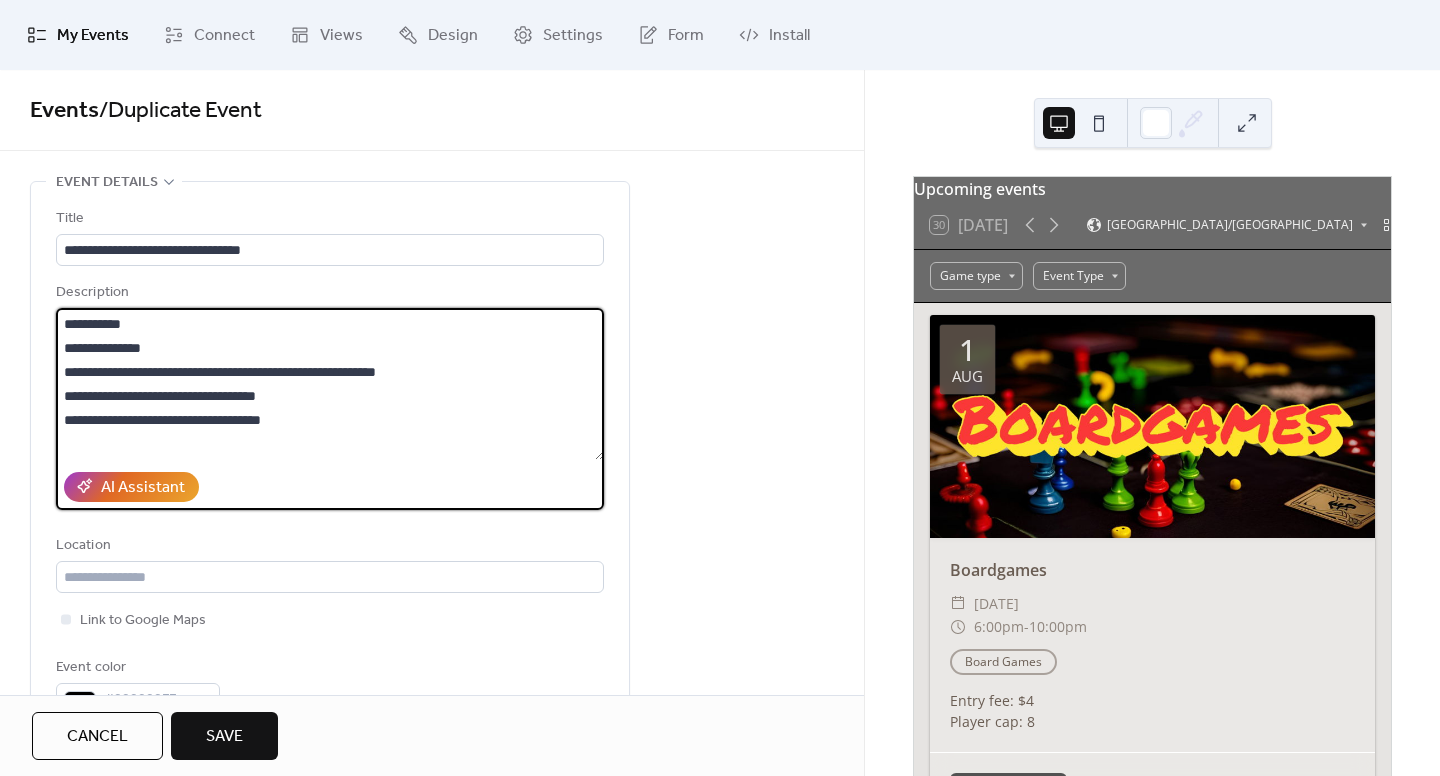 click on "**********" at bounding box center [330, 384] 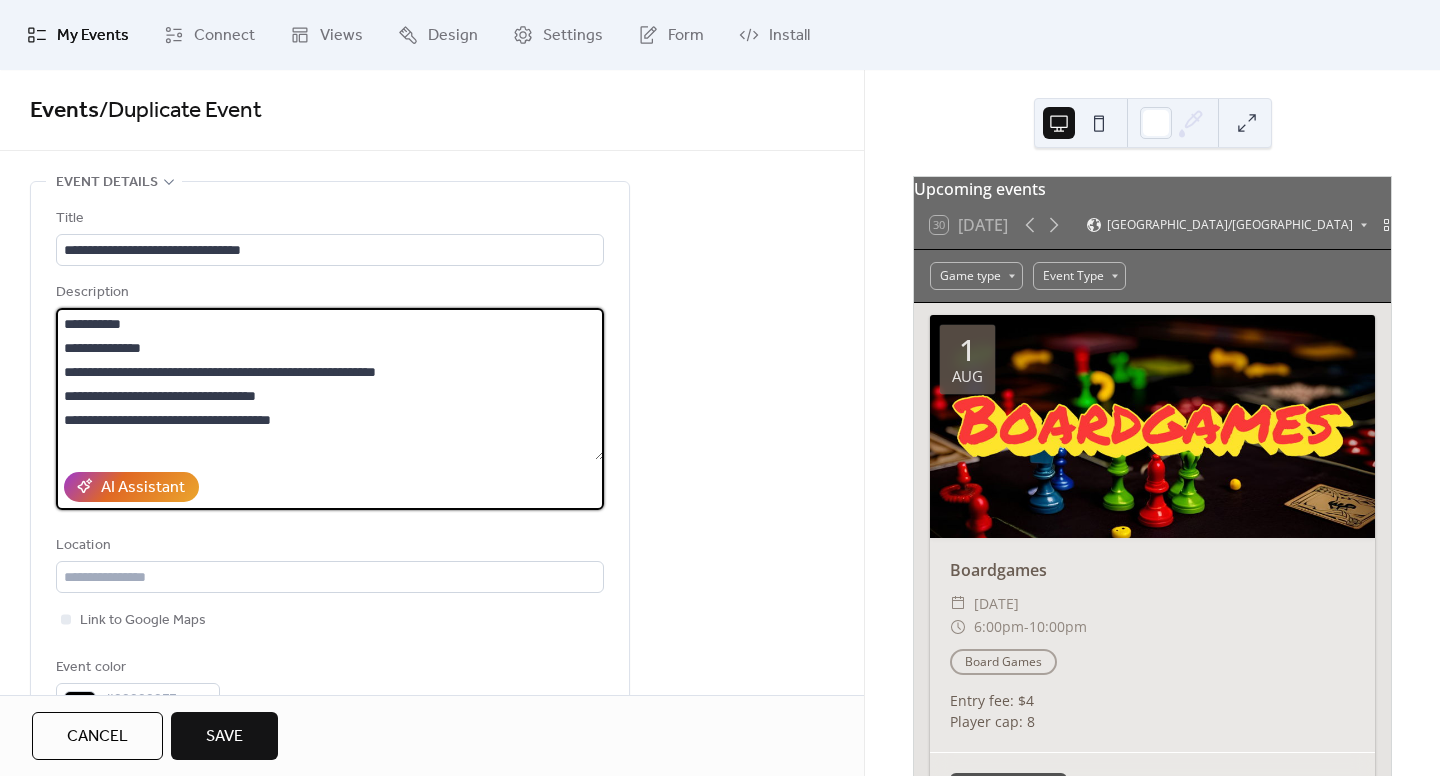 scroll, scrollTop: 21, scrollLeft: 0, axis: vertical 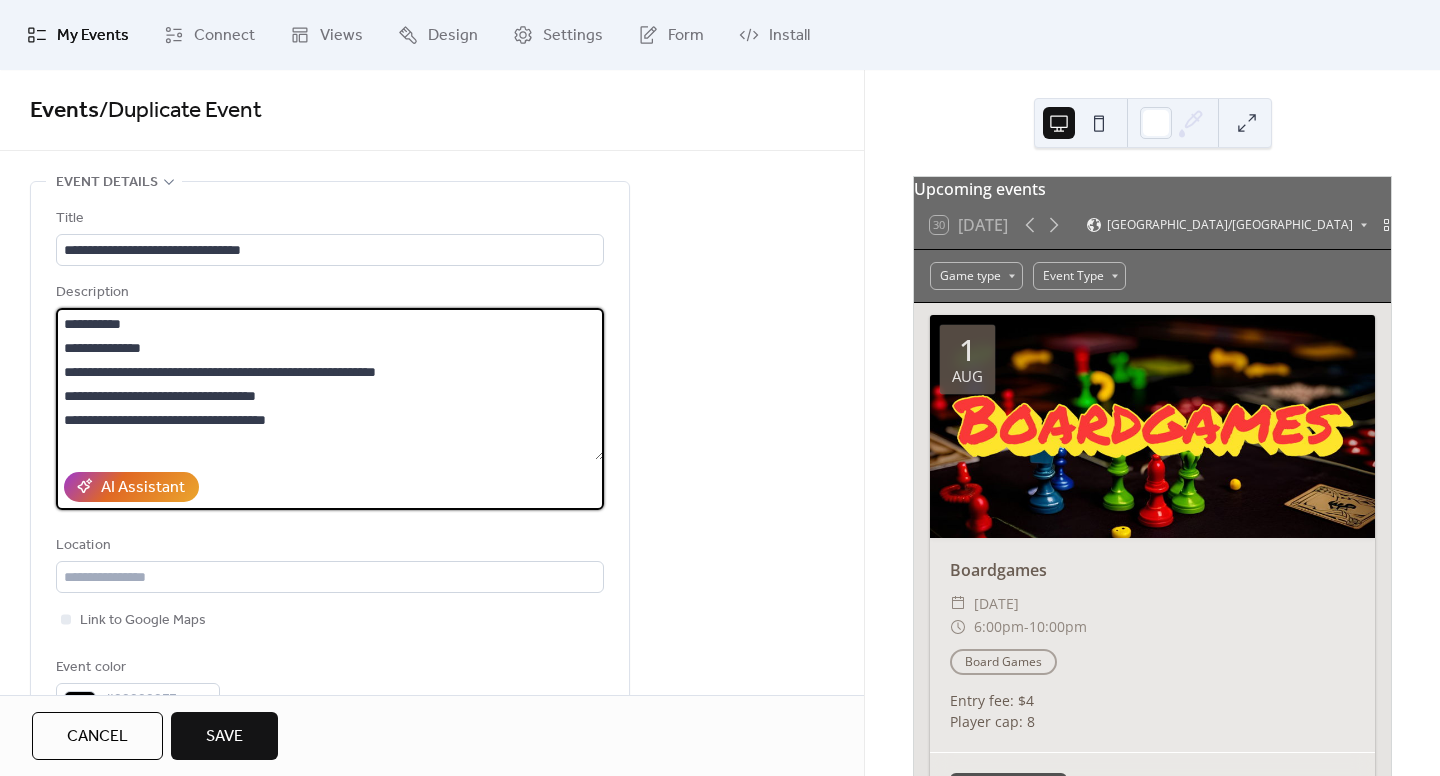 paste on "**********" 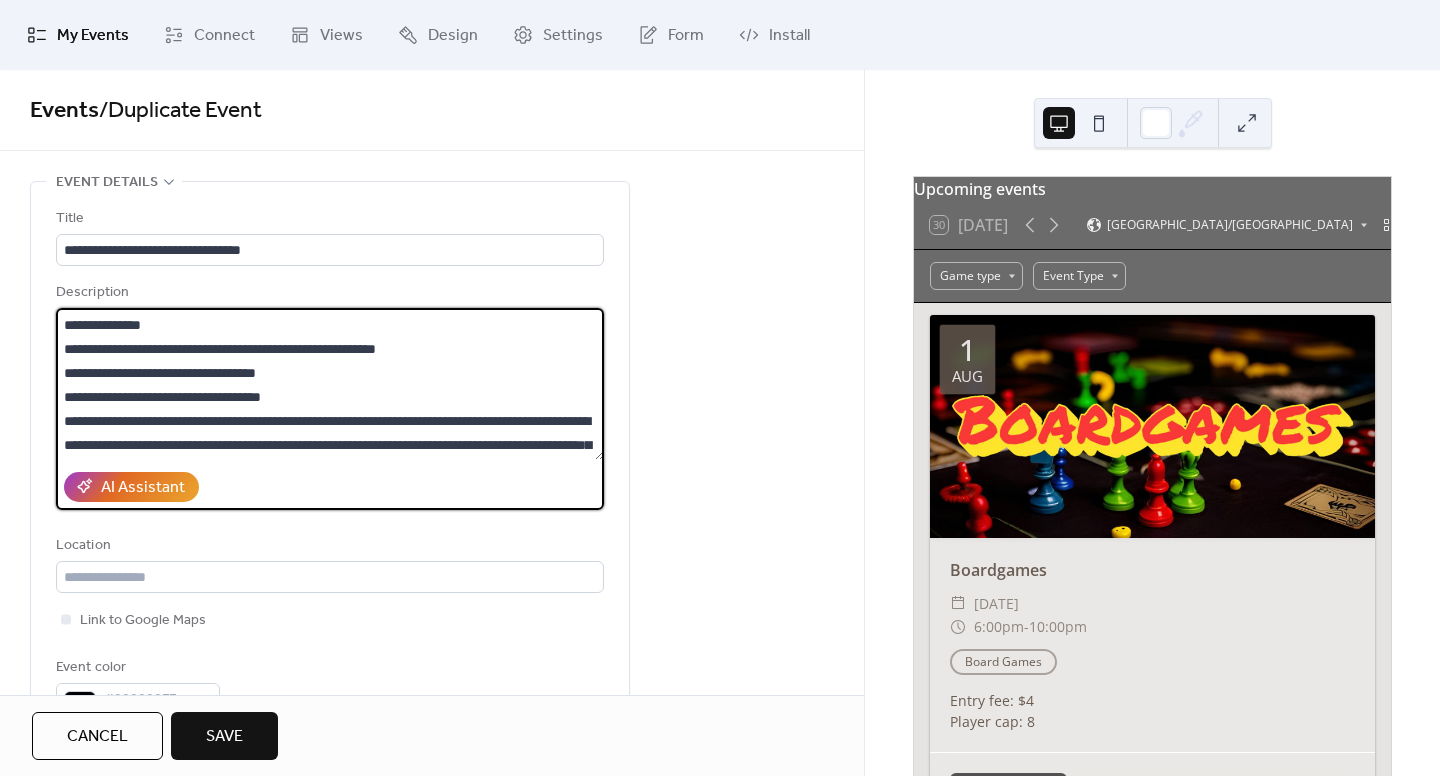 scroll, scrollTop: 0, scrollLeft: 0, axis: both 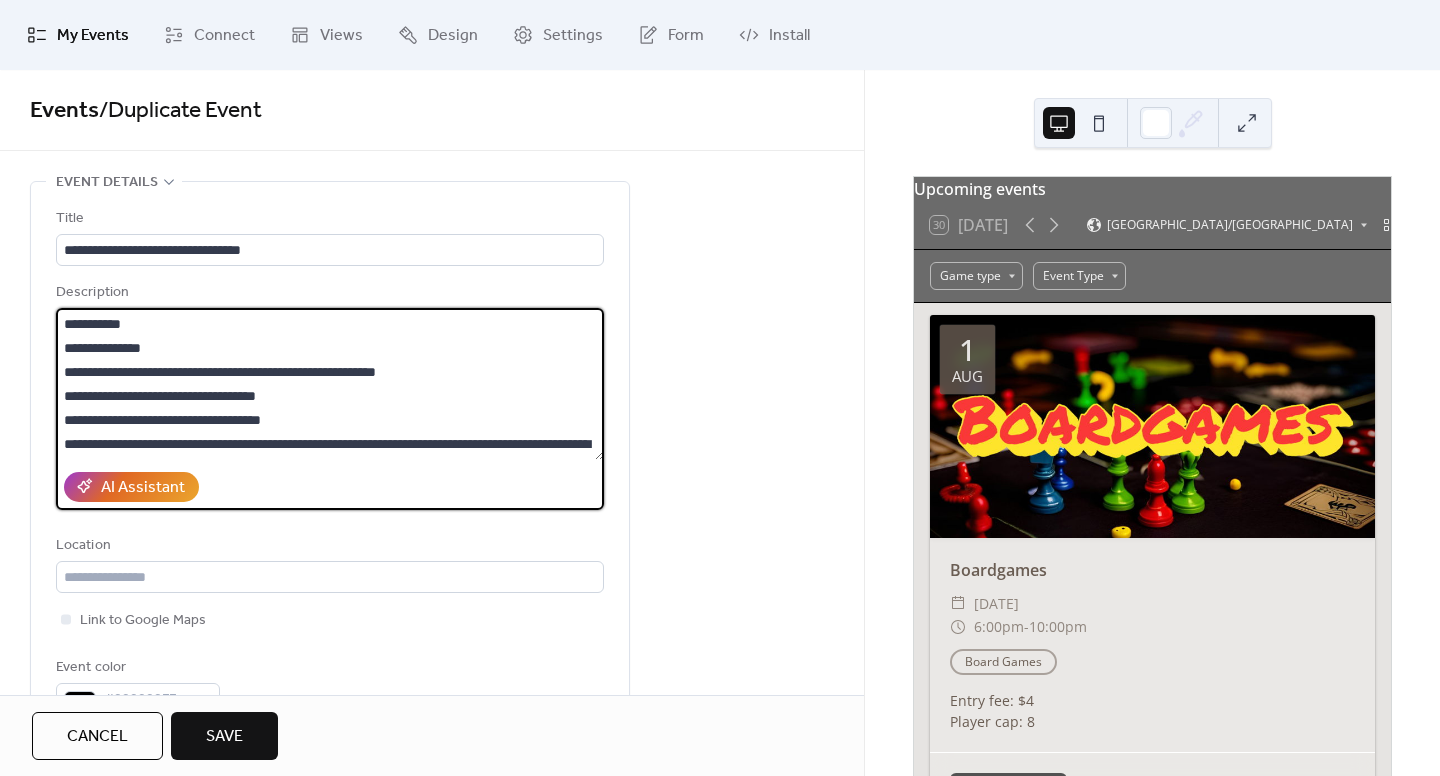click on "**********" at bounding box center [330, 384] 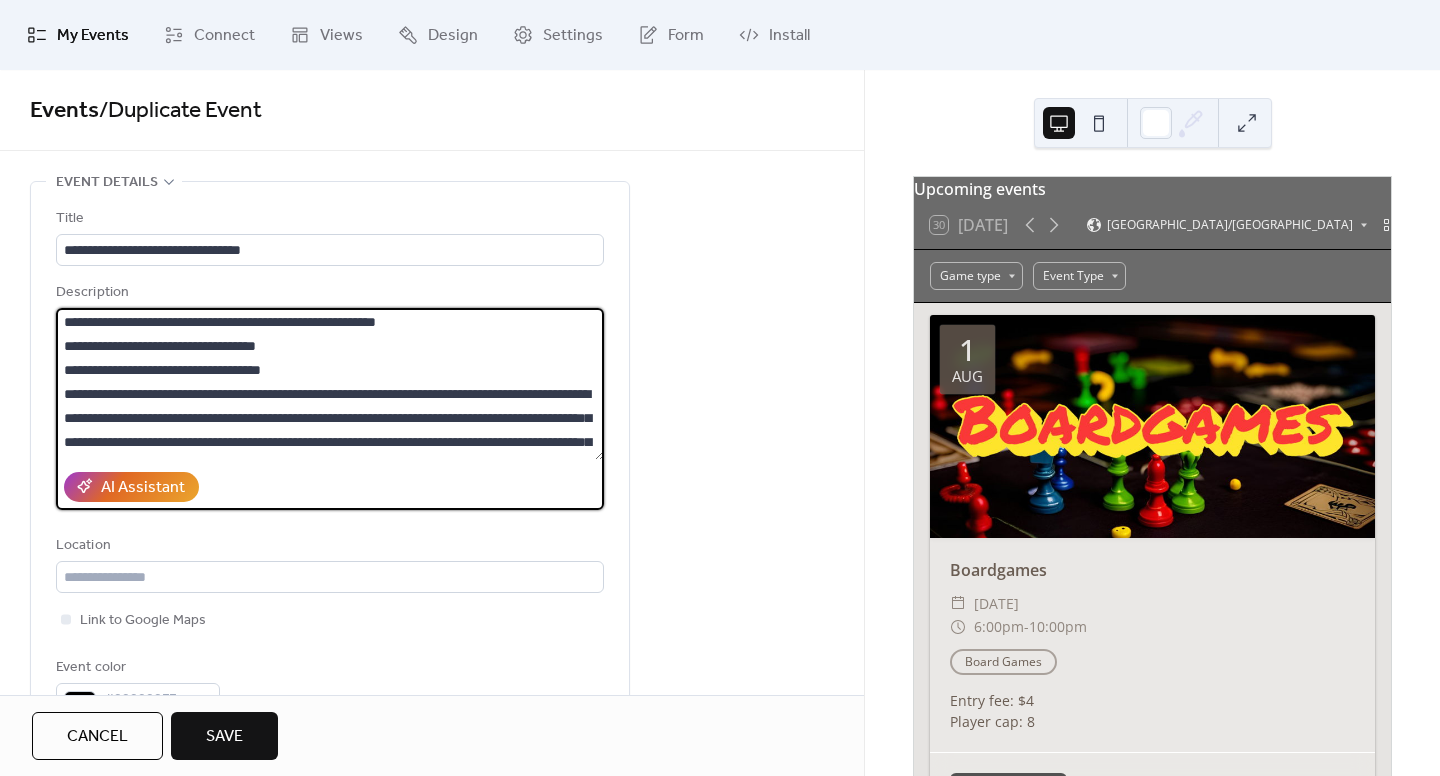 scroll, scrollTop: 26, scrollLeft: 0, axis: vertical 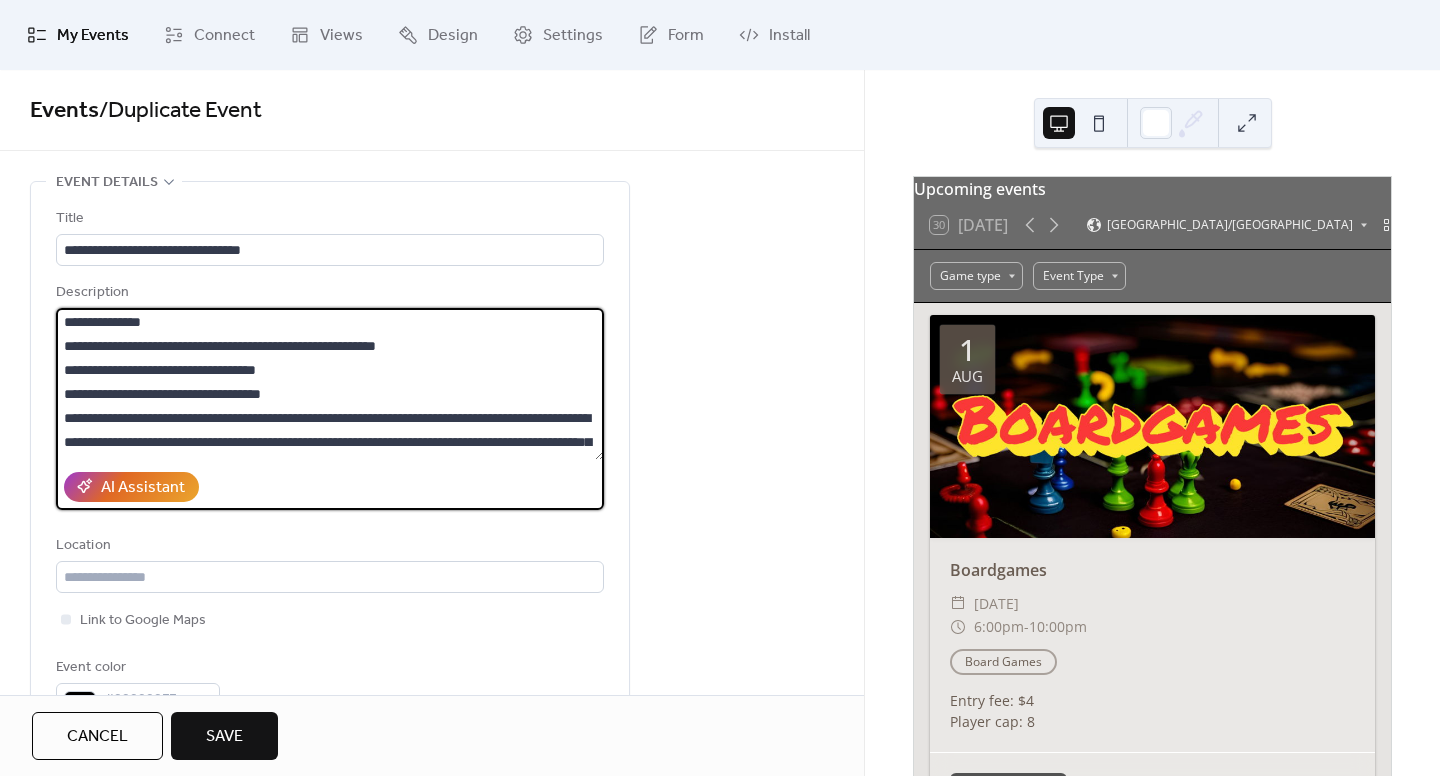 paste on "**********" 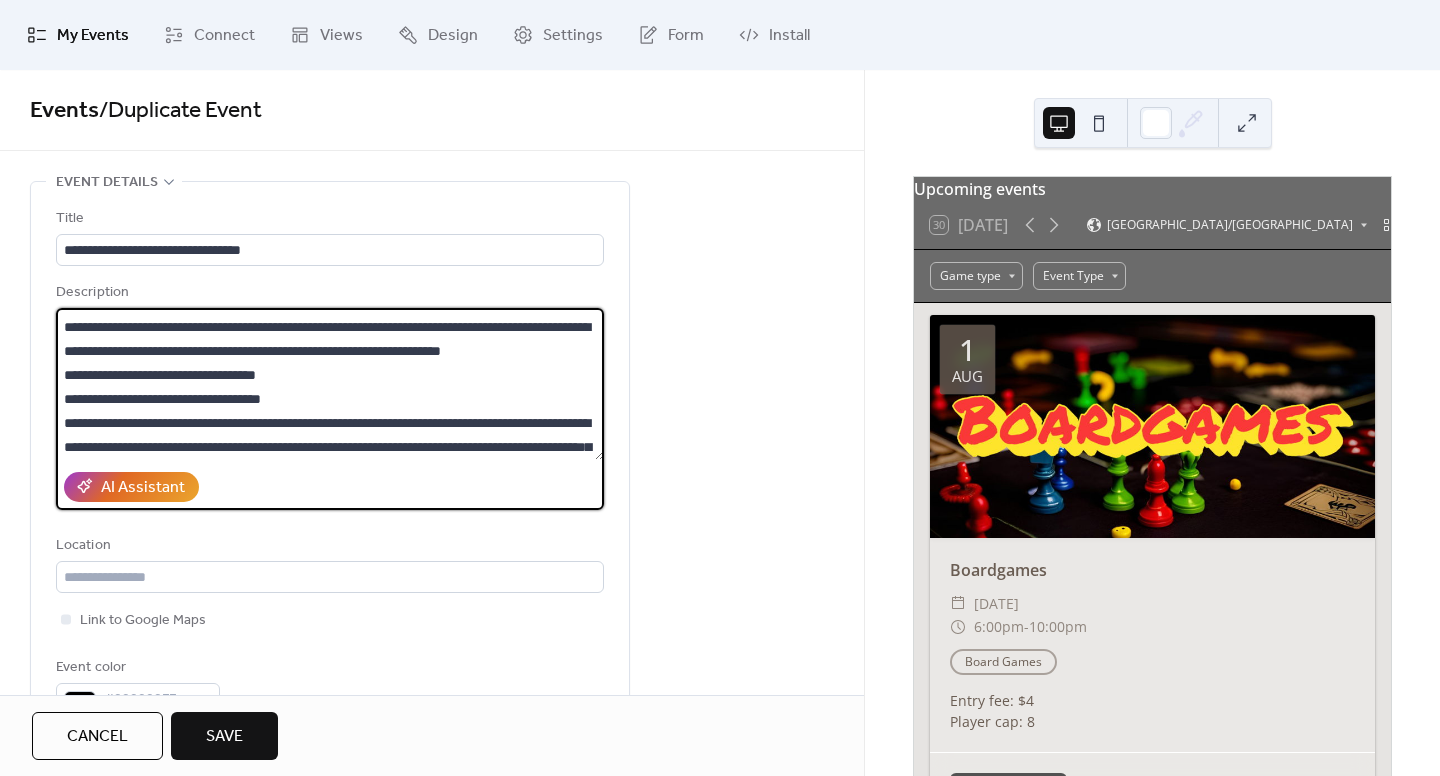 scroll, scrollTop: 69, scrollLeft: 0, axis: vertical 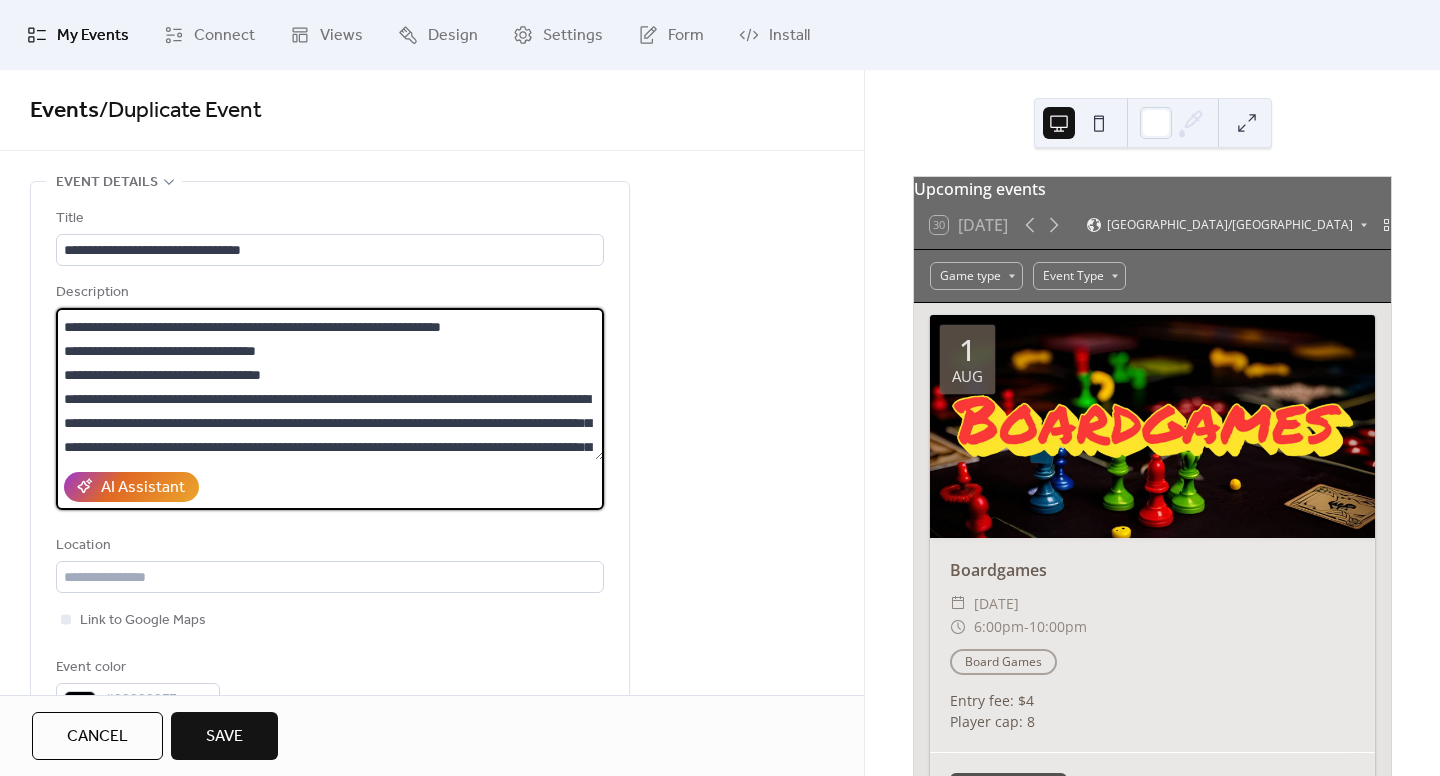 paste on "**********" 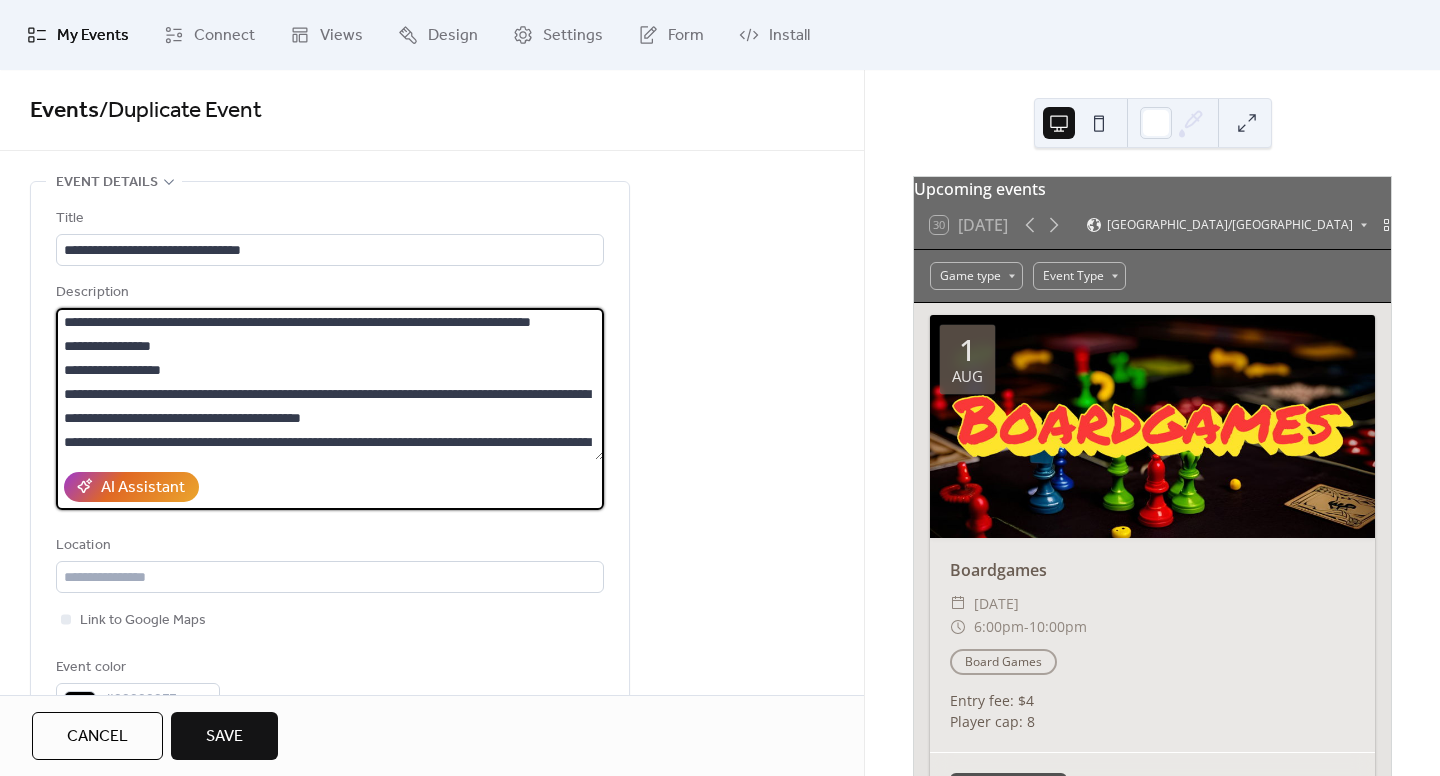scroll, scrollTop: 74, scrollLeft: 0, axis: vertical 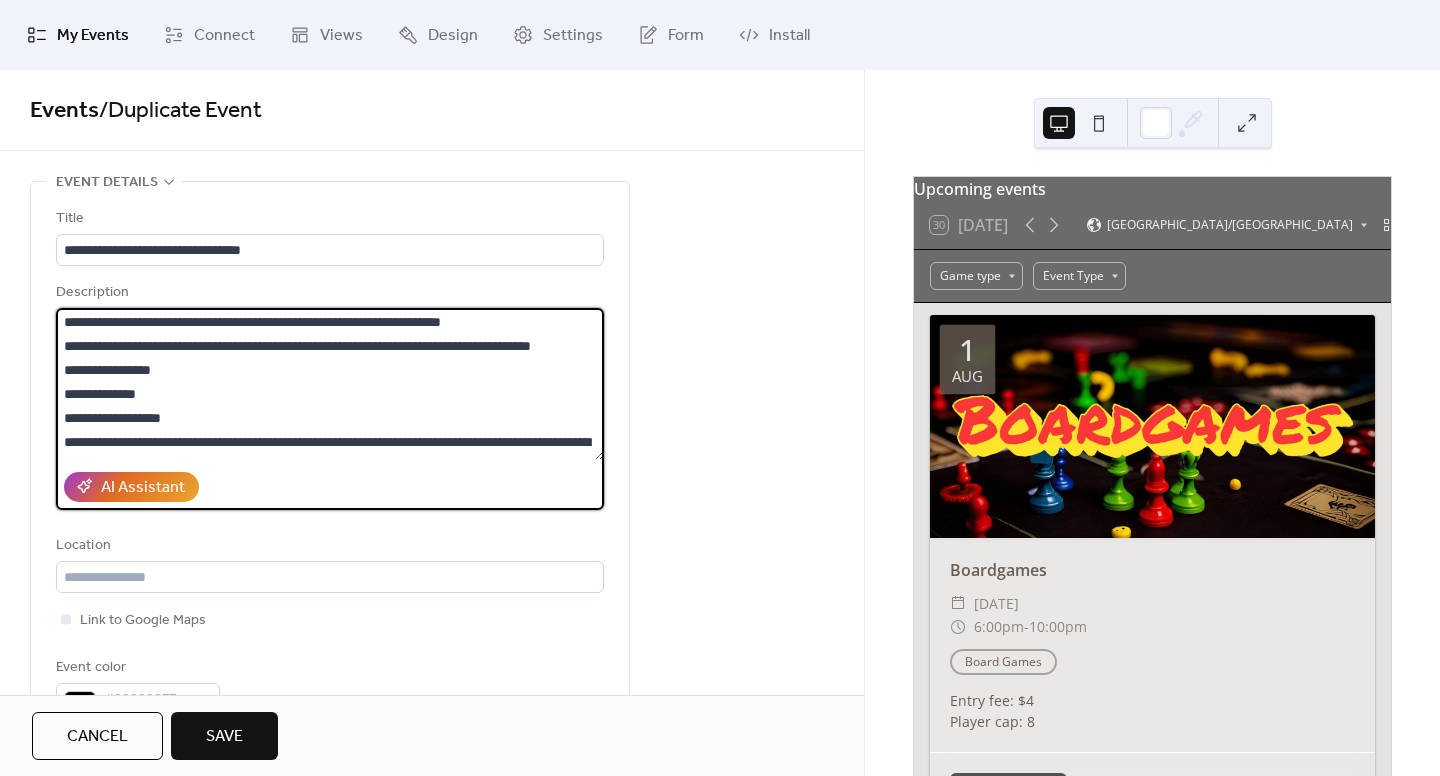paste on "**********" 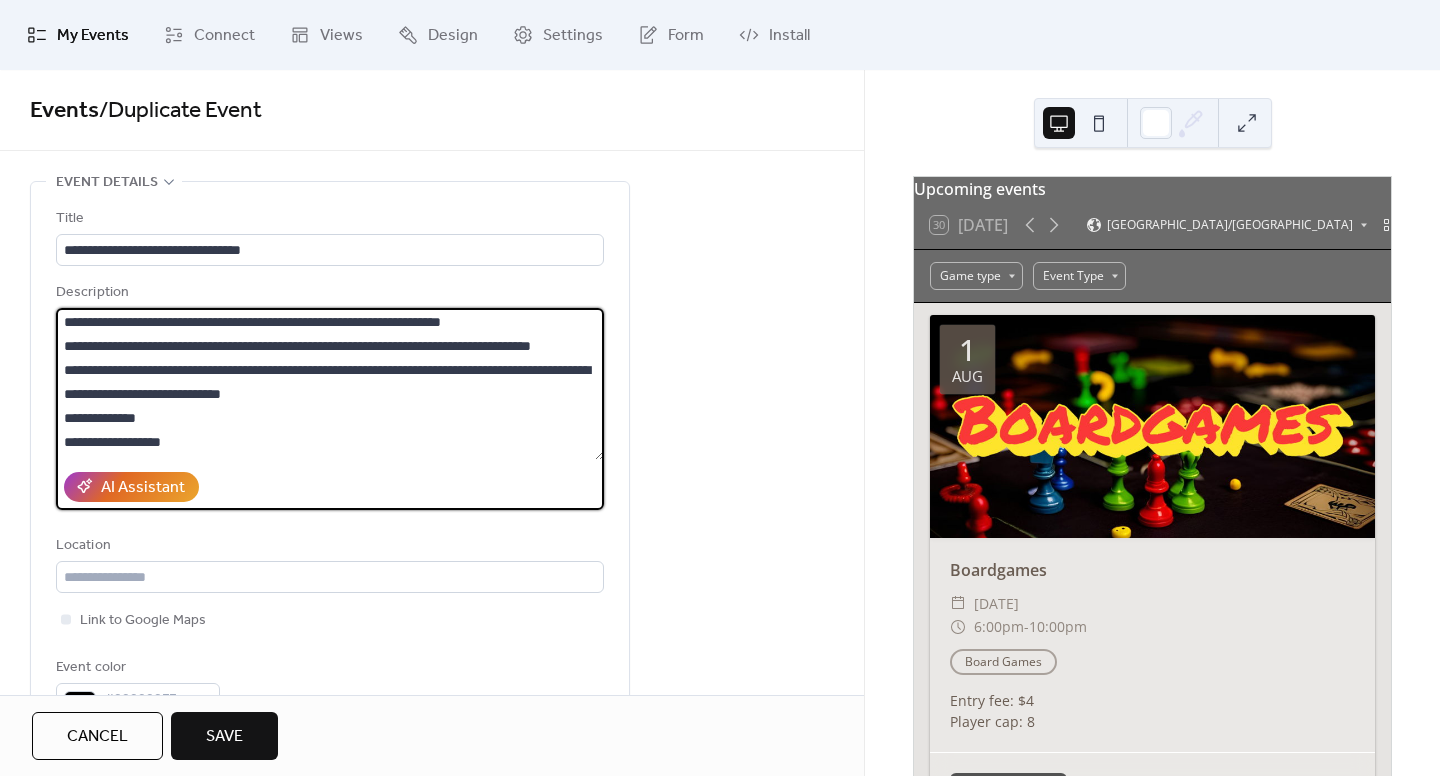 click on "**********" at bounding box center [330, 384] 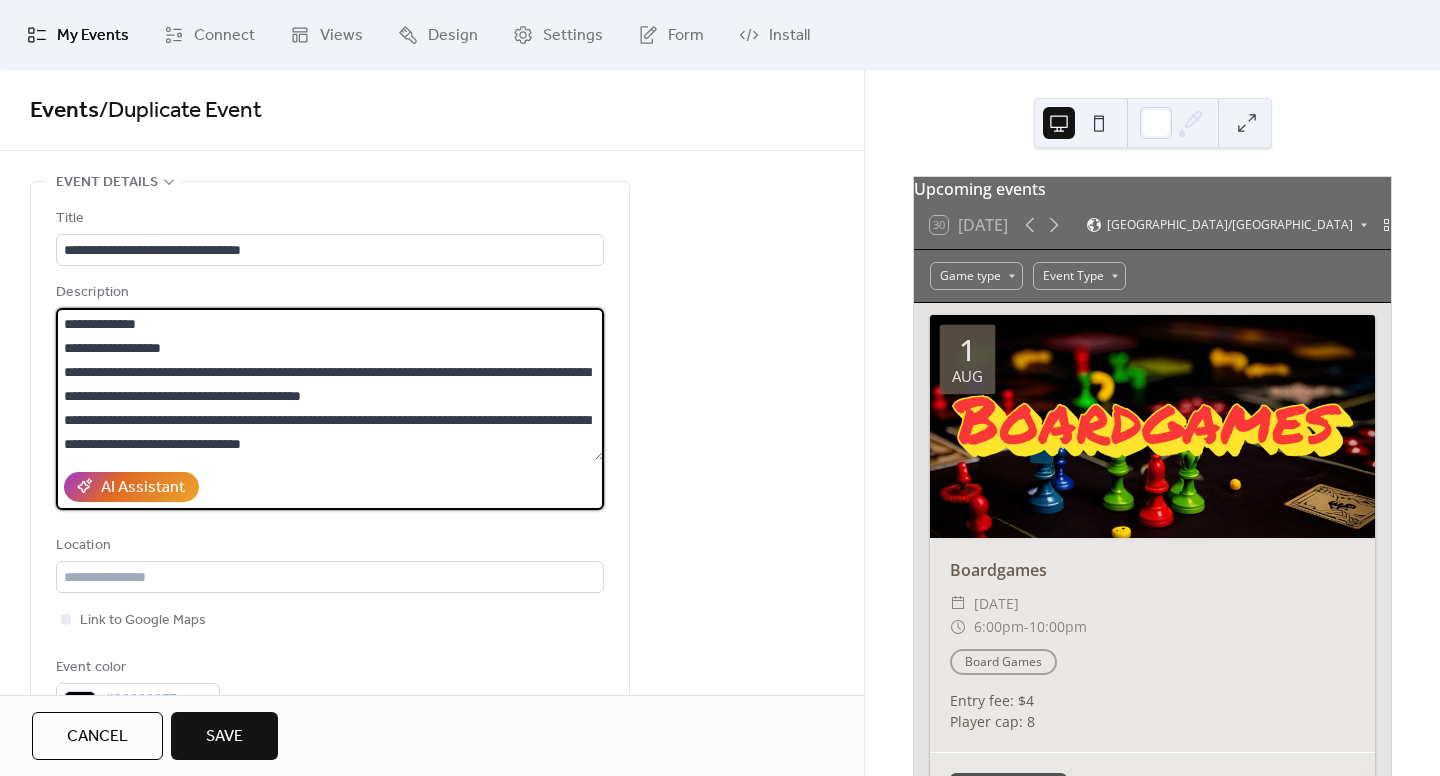 scroll, scrollTop: 189, scrollLeft: 0, axis: vertical 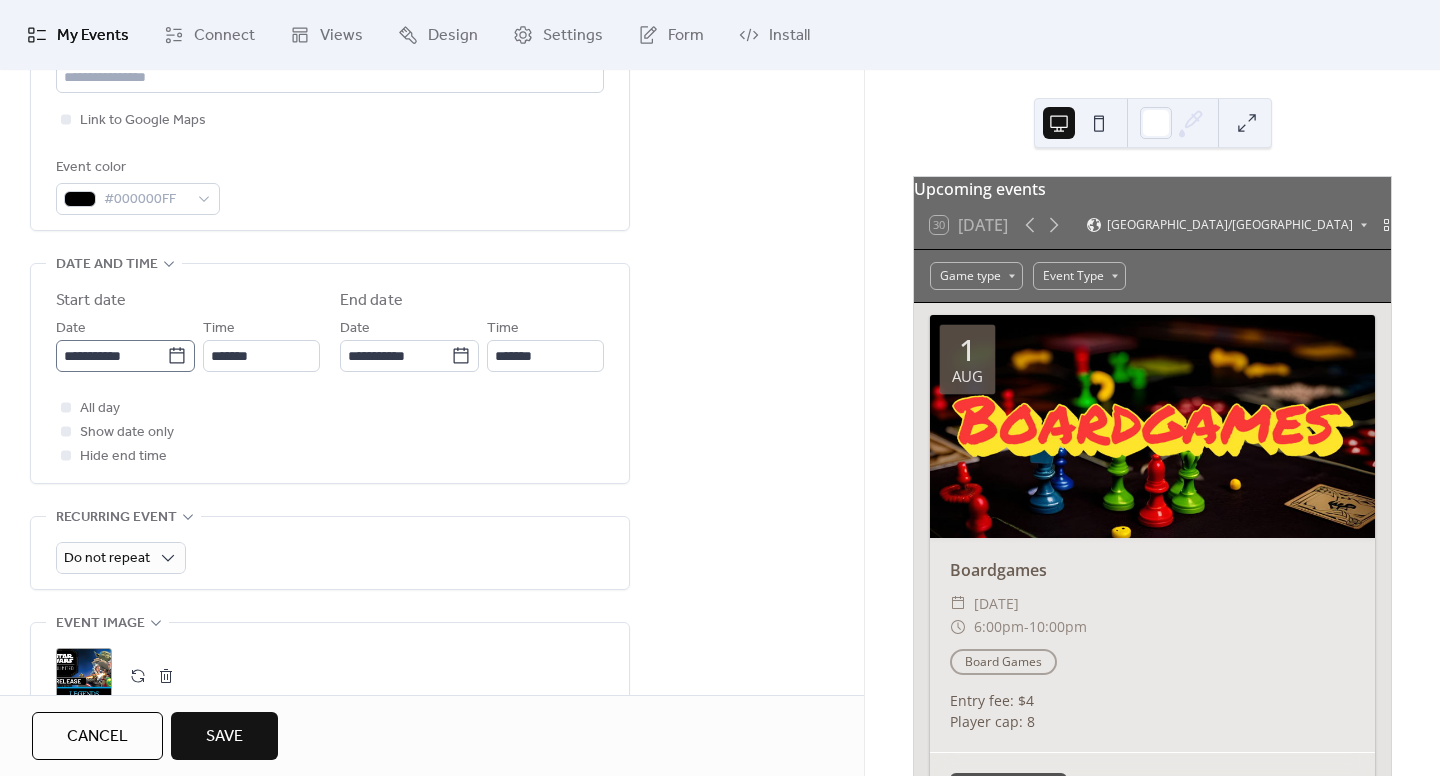 type on "**********" 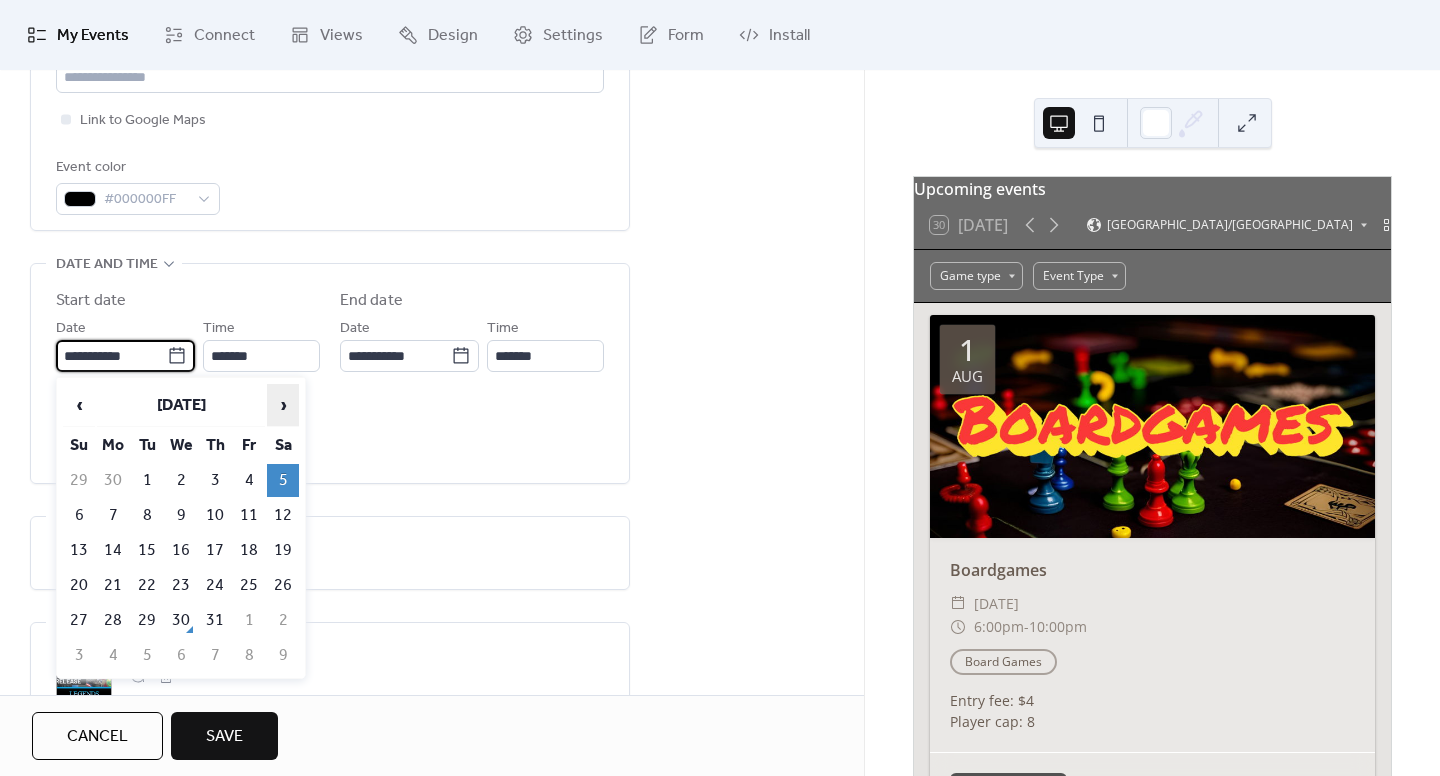 click on "›" at bounding box center [283, 405] 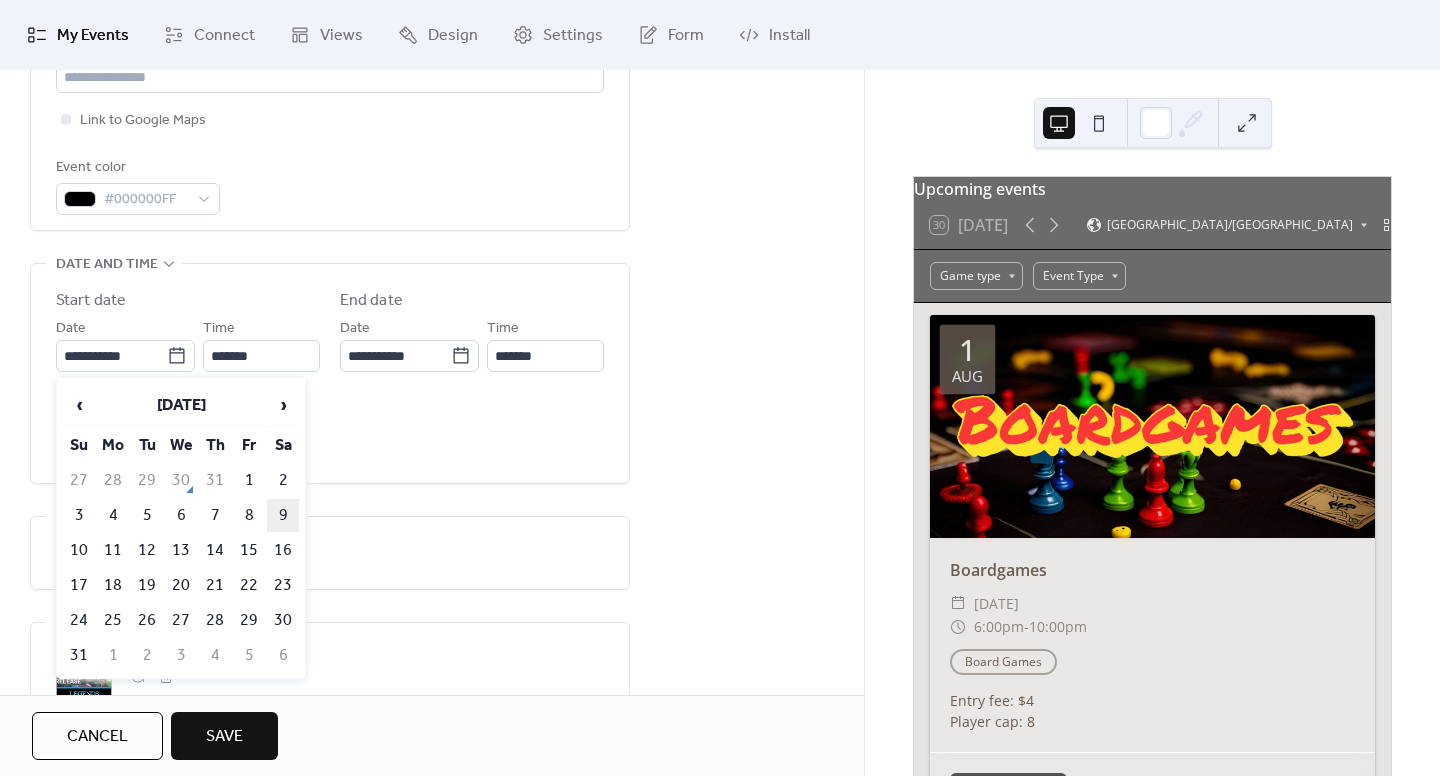 click on "9" at bounding box center [283, 515] 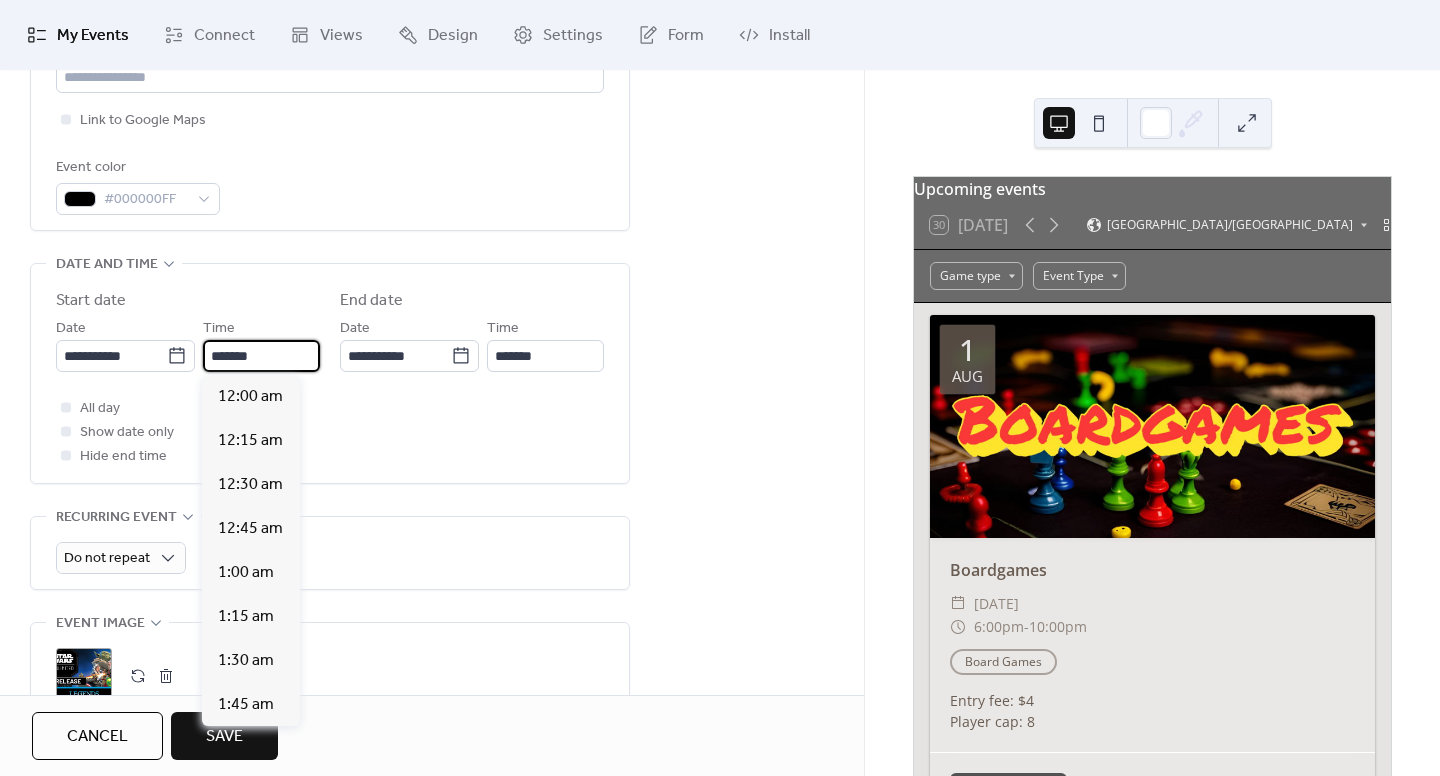 click on "*******" at bounding box center [261, 356] 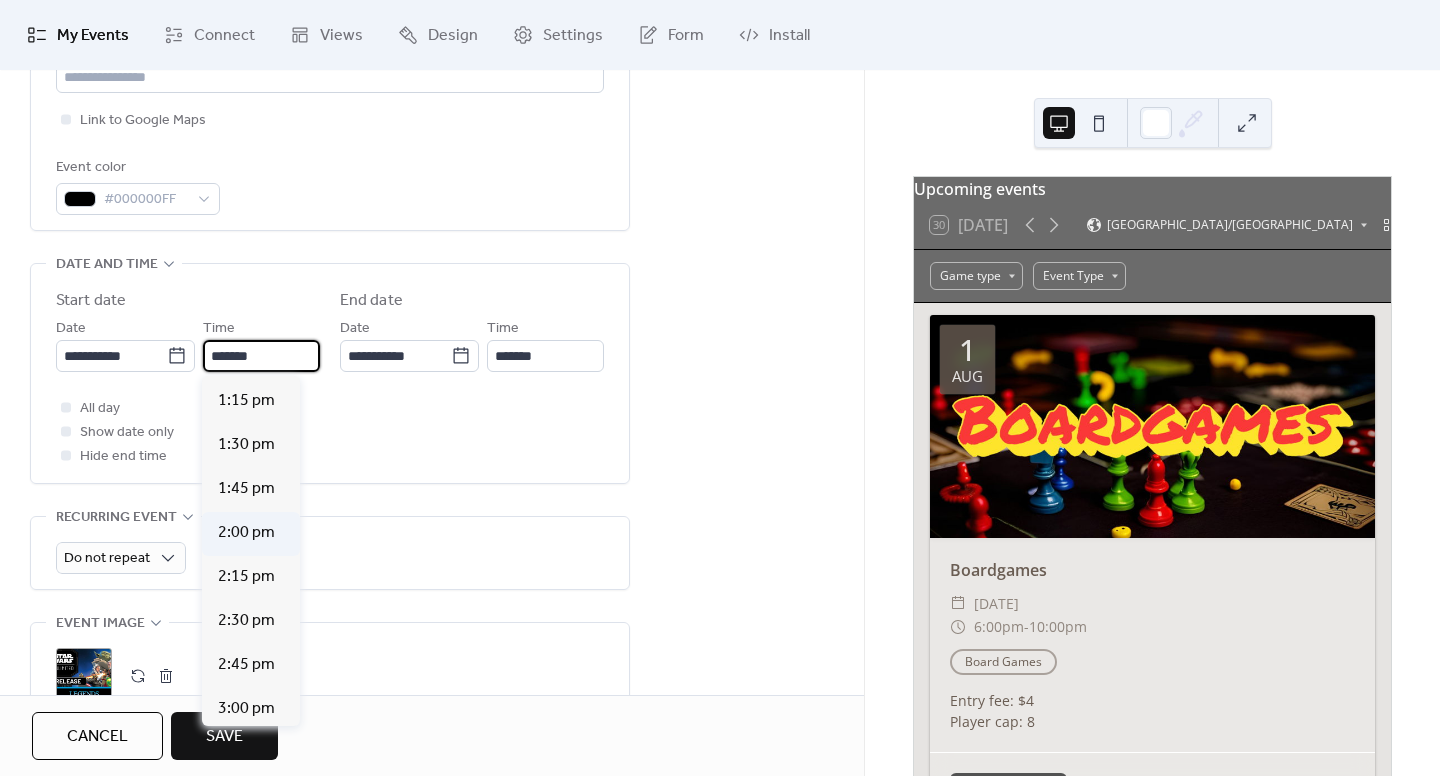 scroll, scrollTop: 2292, scrollLeft: 0, axis: vertical 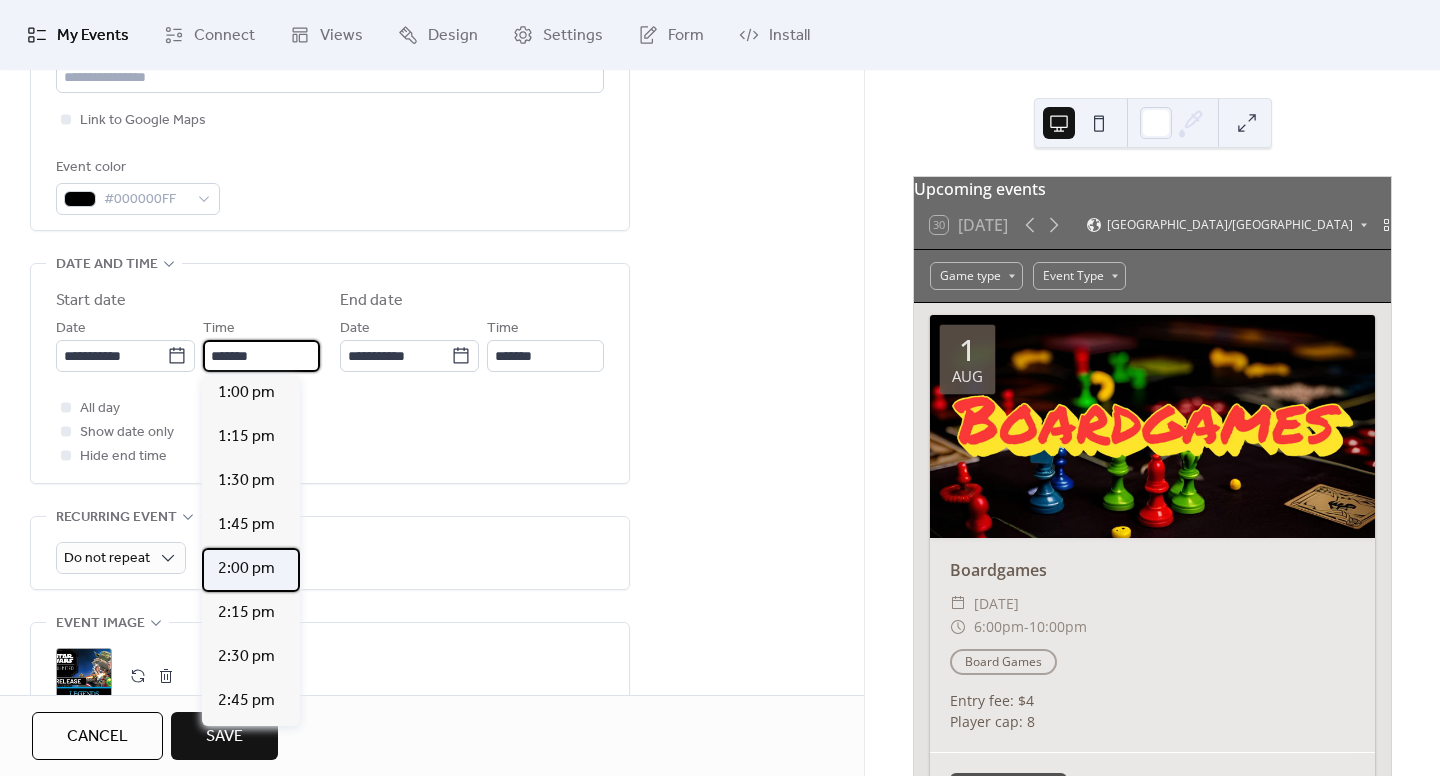 click on "2:00 pm" at bounding box center [246, 569] 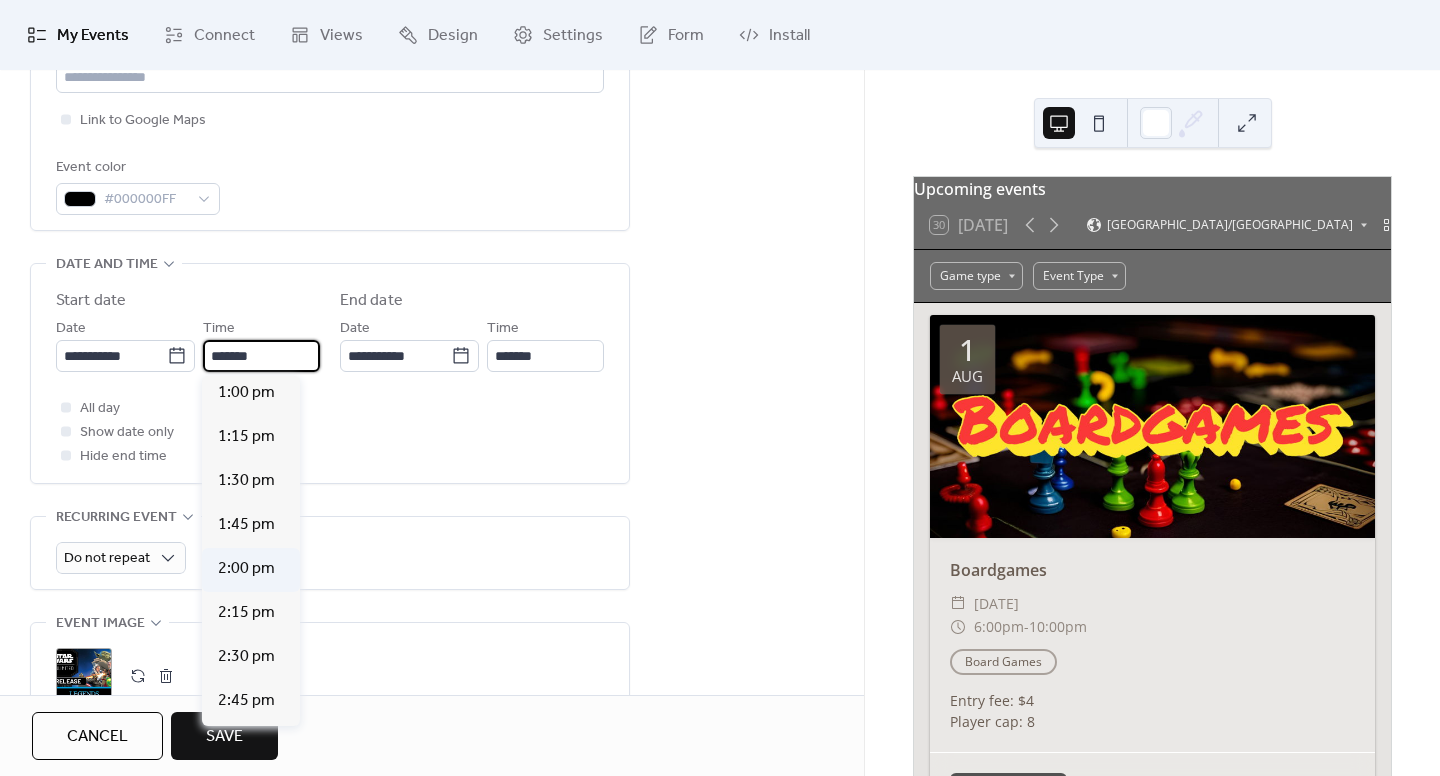 type on "*******" 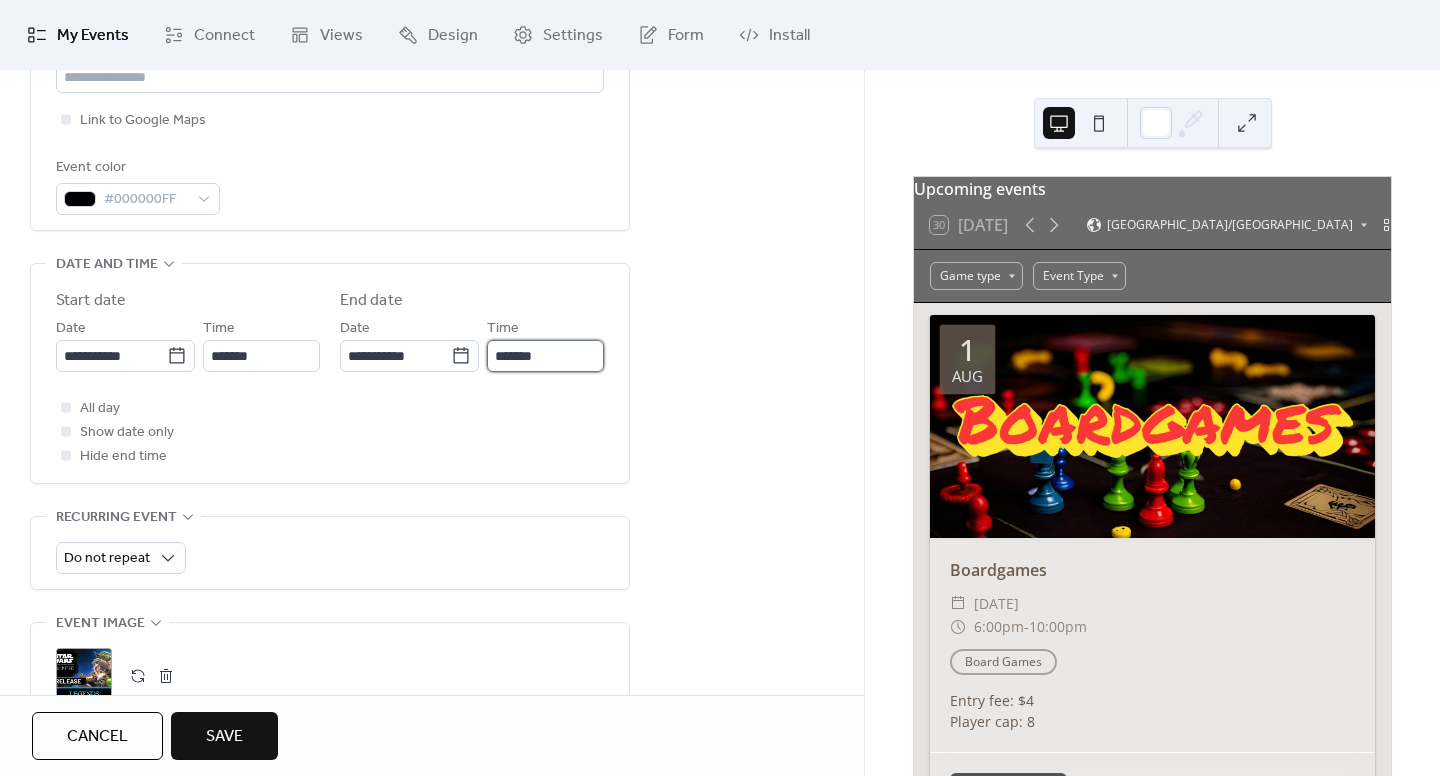 click on "*******" at bounding box center (545, 356) 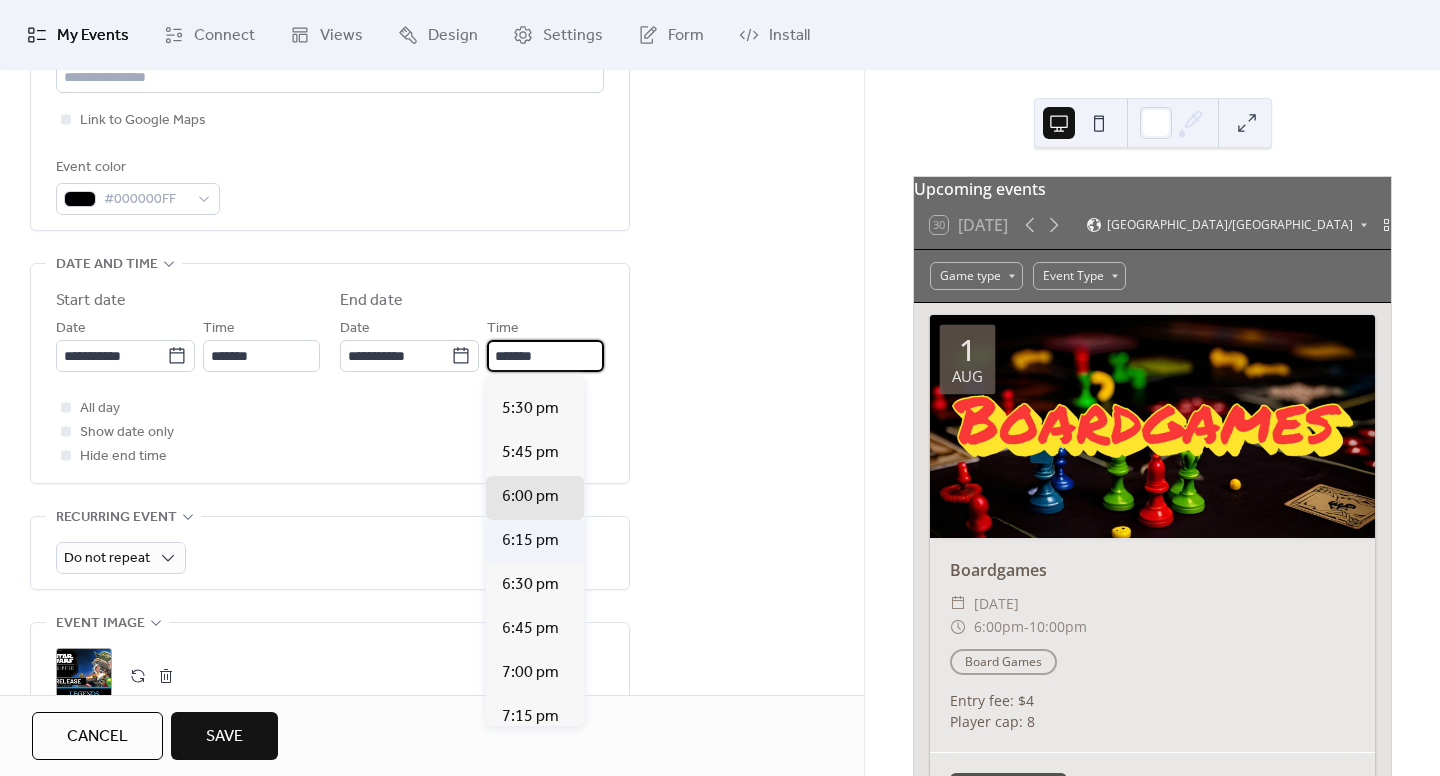 scroll, scrollTop: 460, scrollLeft: 0, axis: vertical 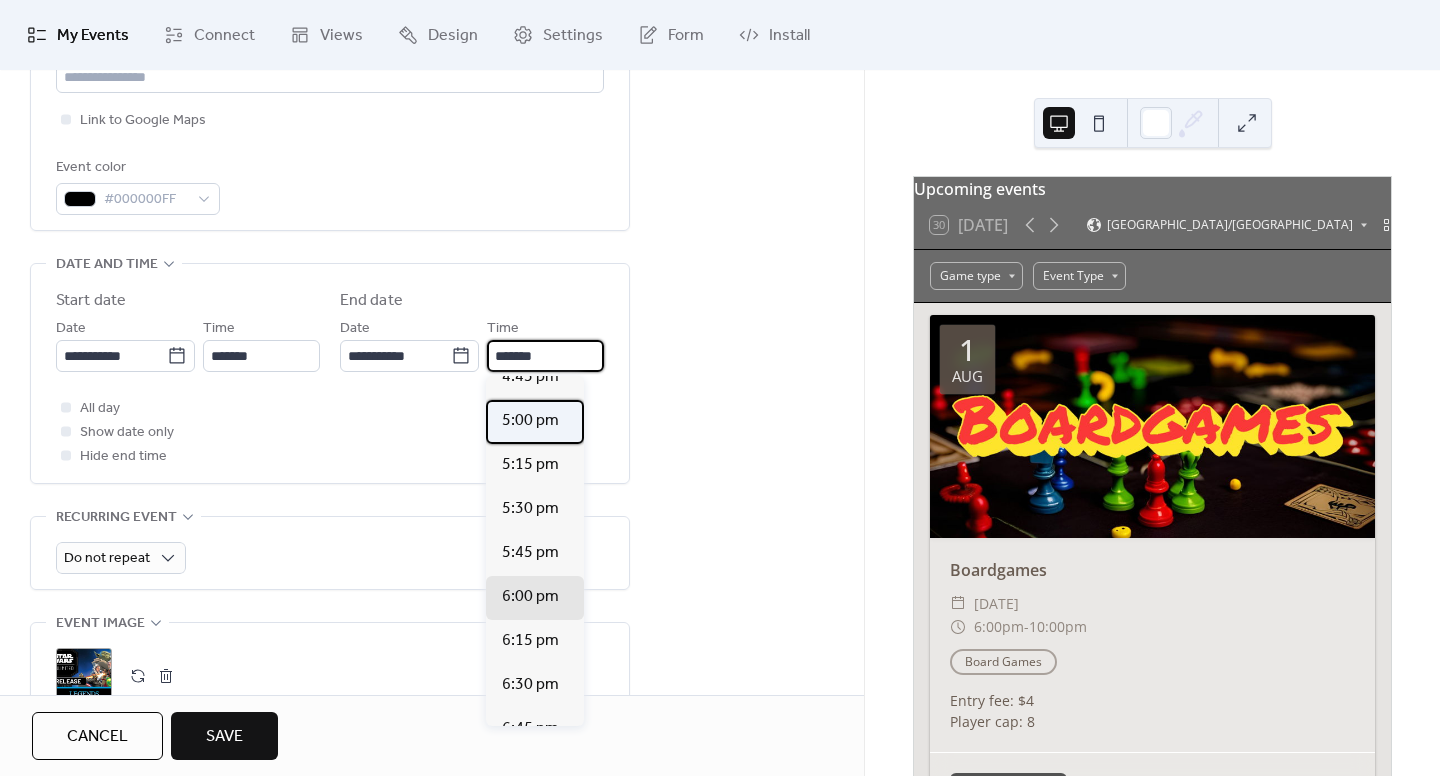 click on "5:00 pm" at bounding box center [530, 421] 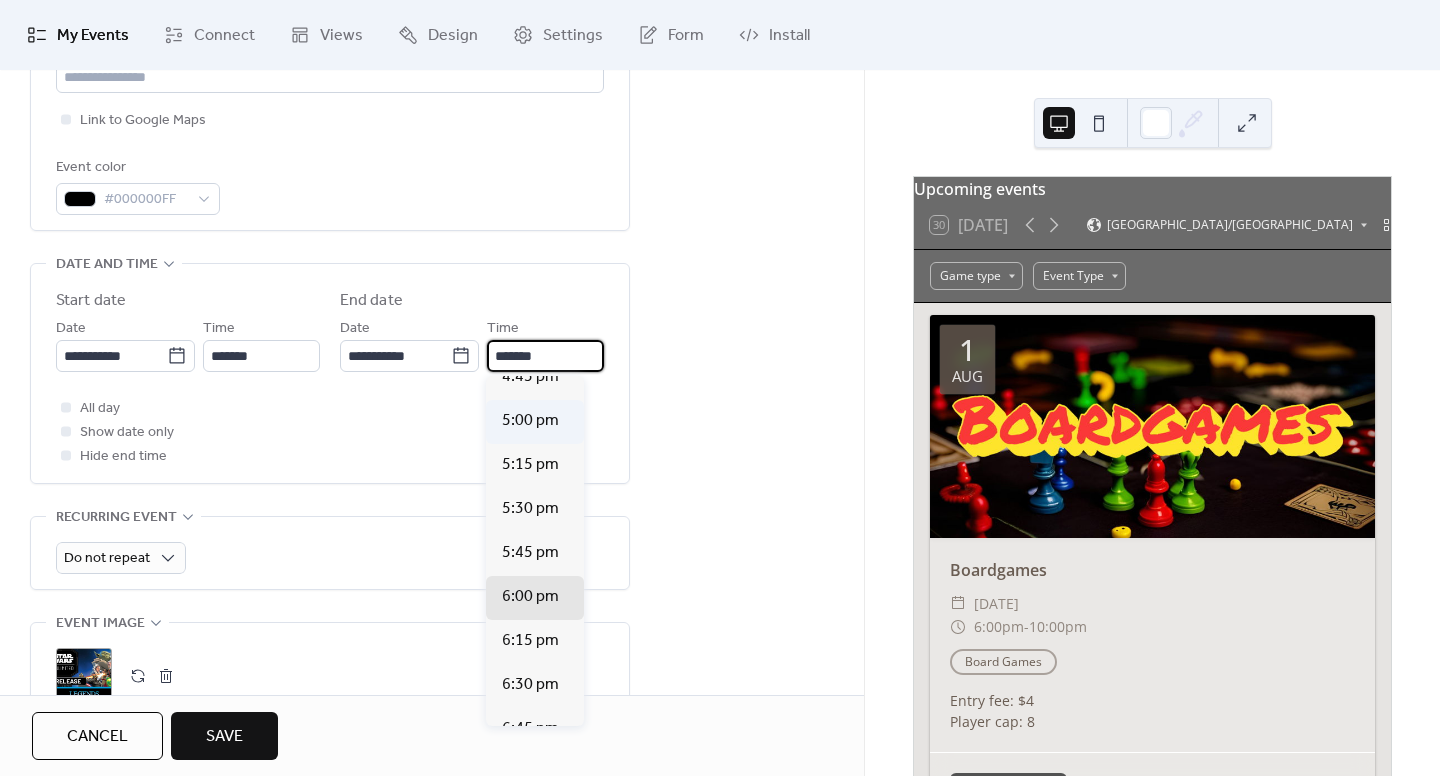 type on "*******" 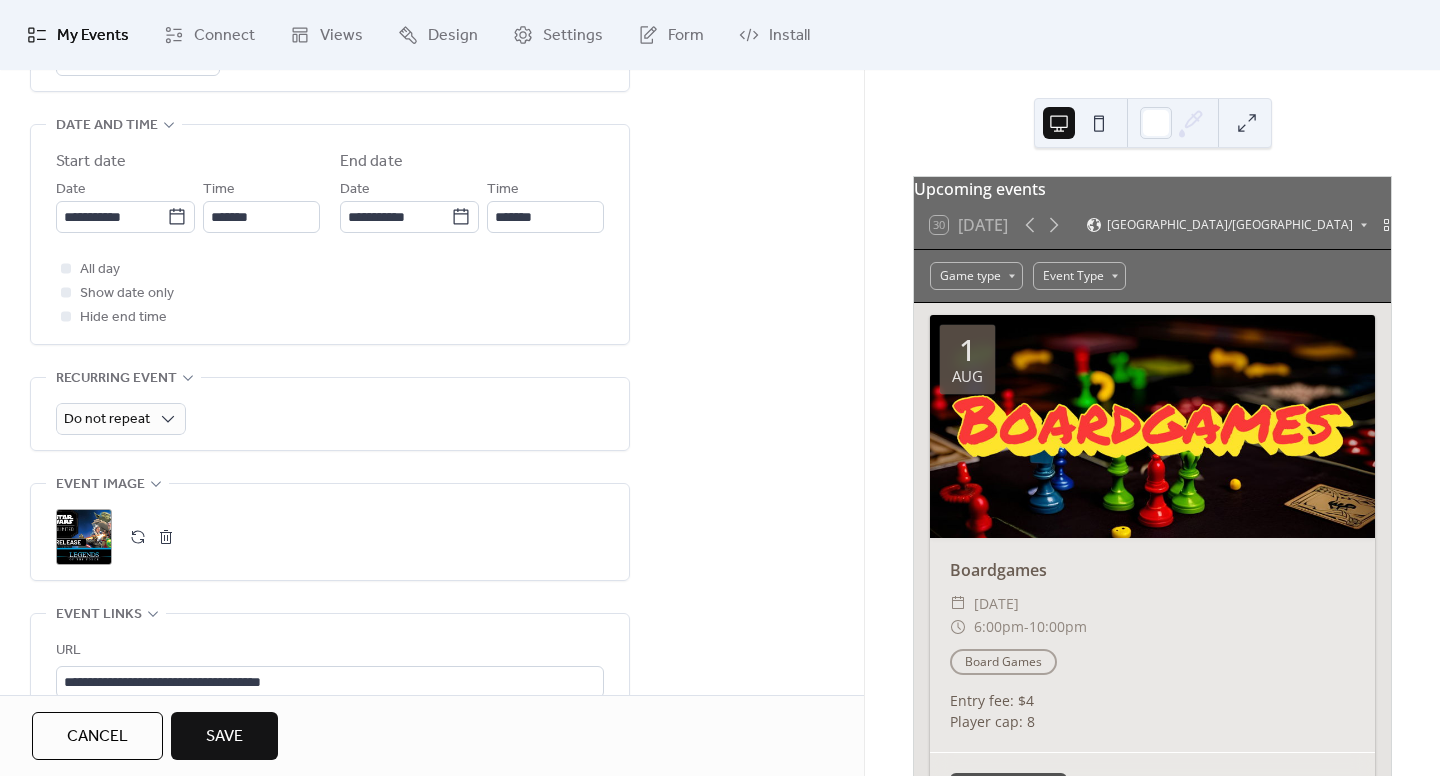 scroll, scrollTop: 800, scrollLeft: 0, axis: vertical 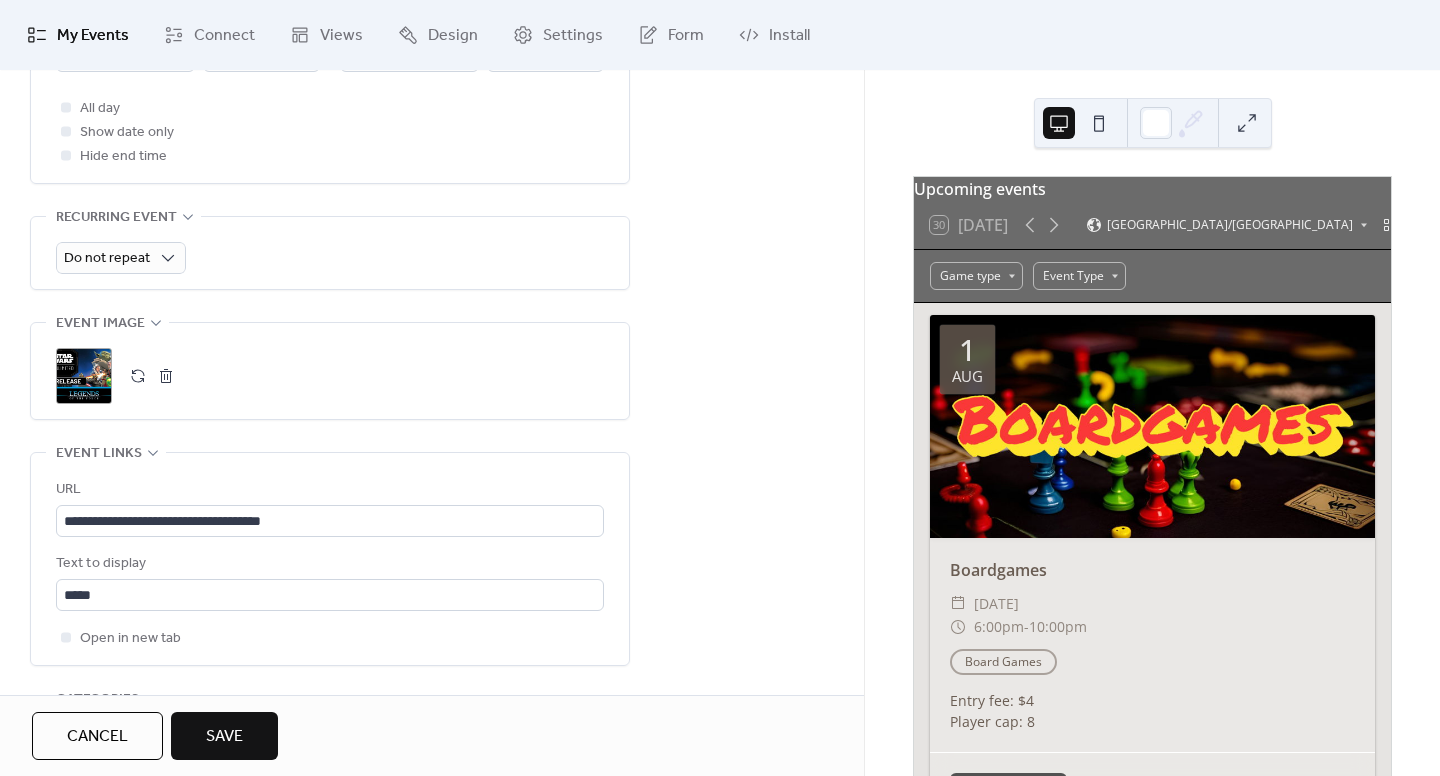 click at bounding box center (166, 376) 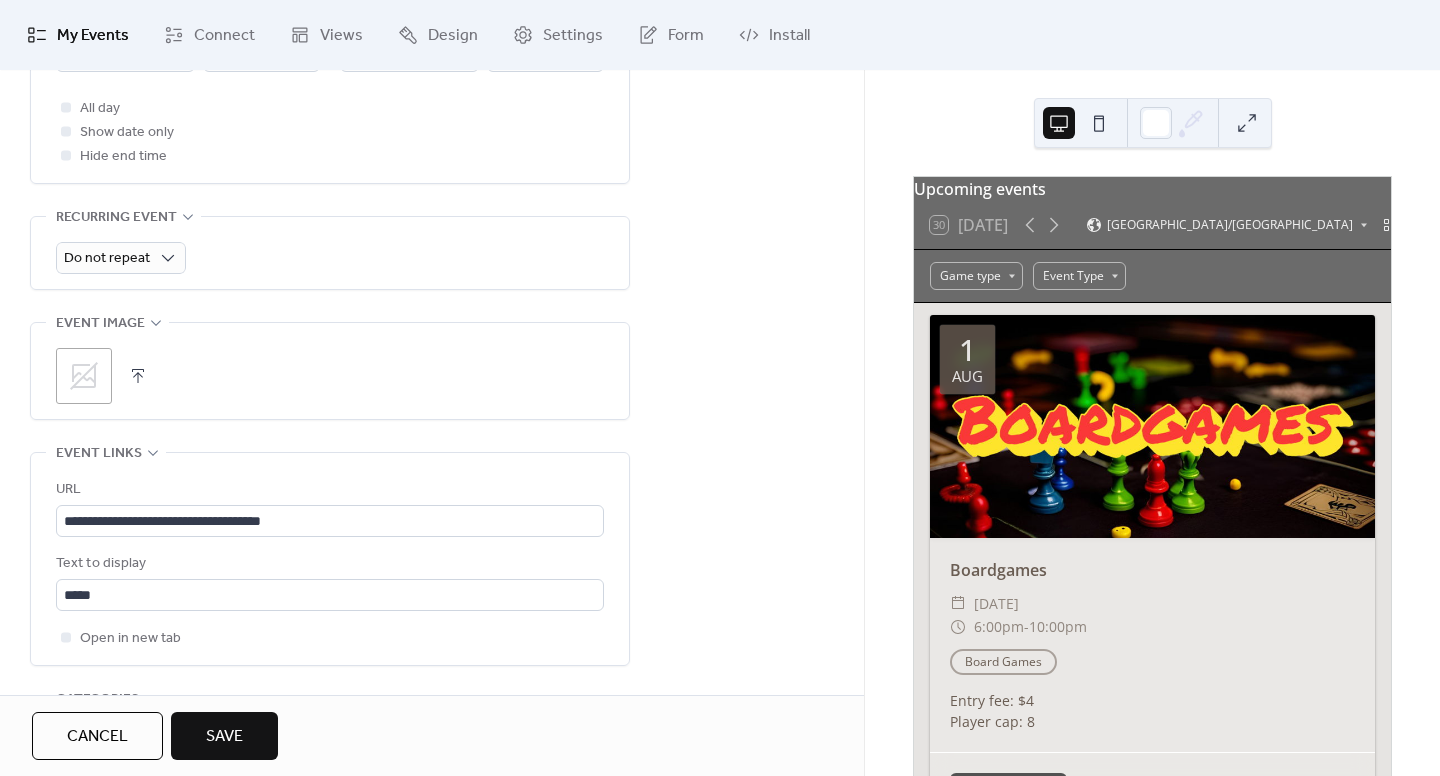 click 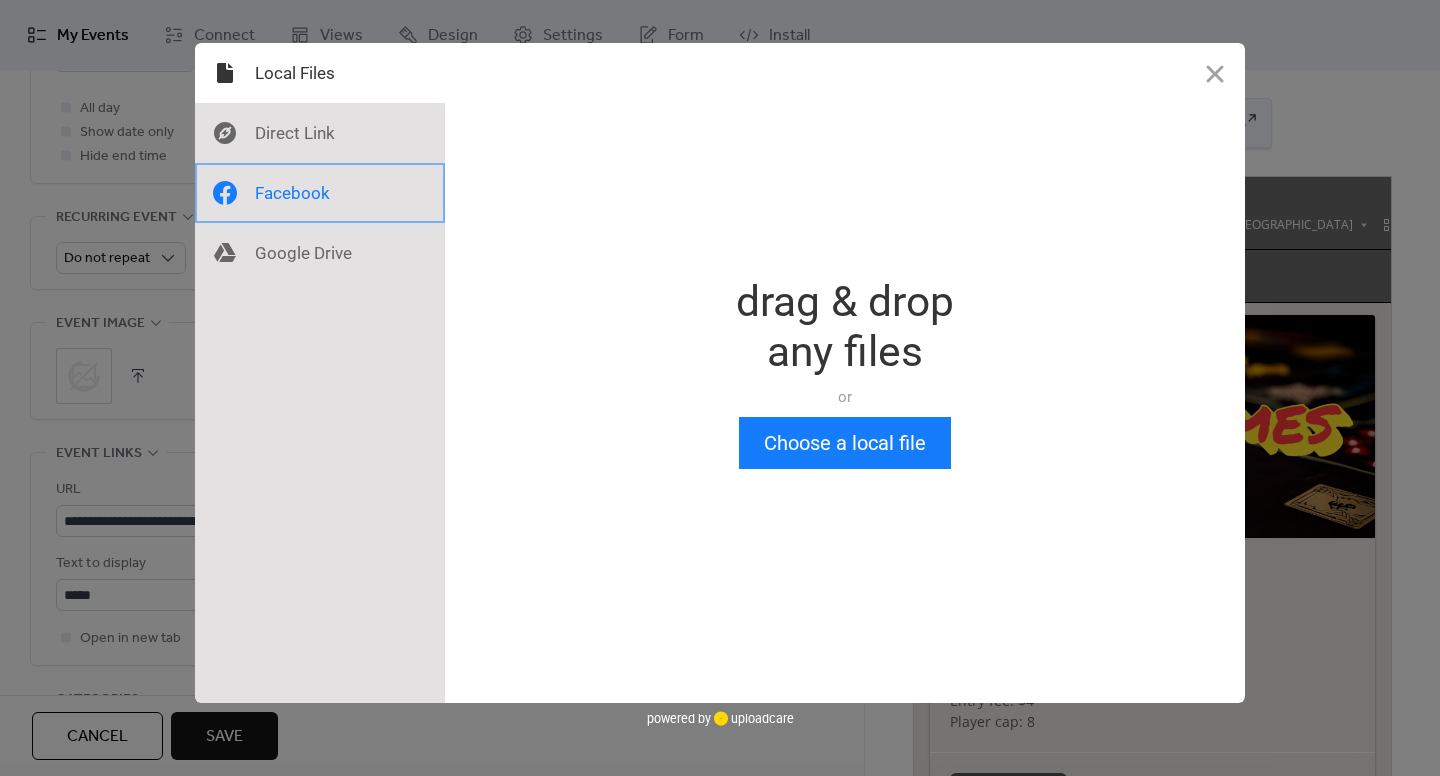 click at bounding box center [320, 193] 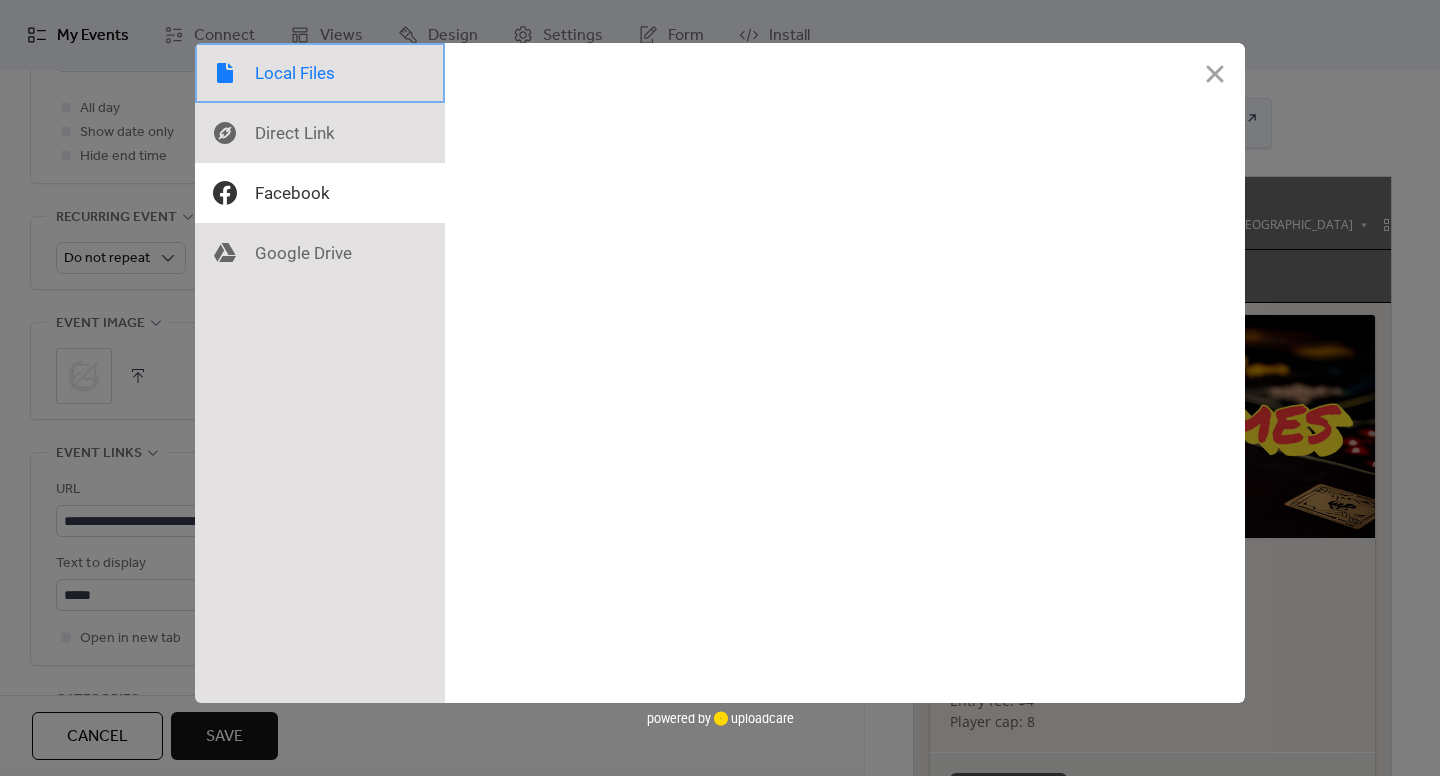 click at bounding box center (320, 73) 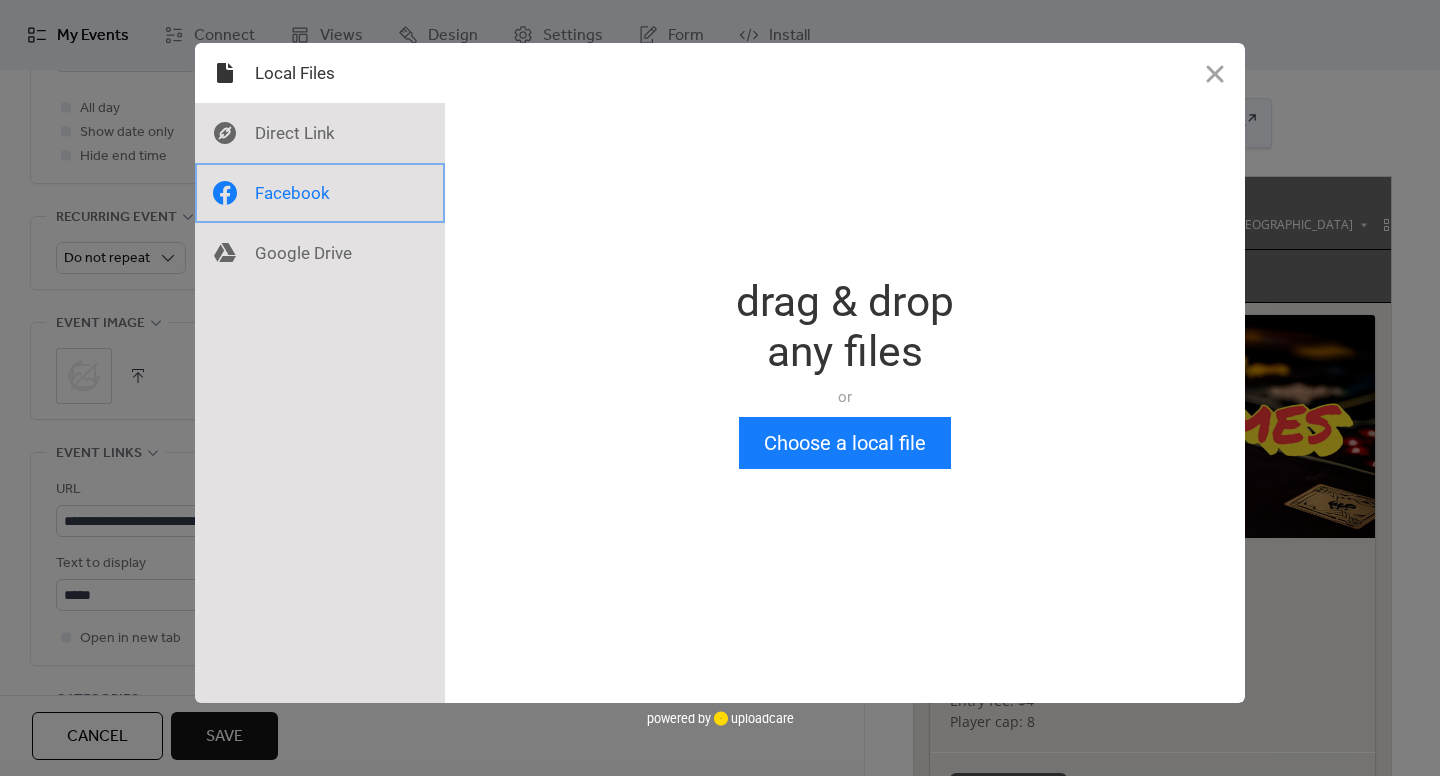 click at bounding box center (320, 193) 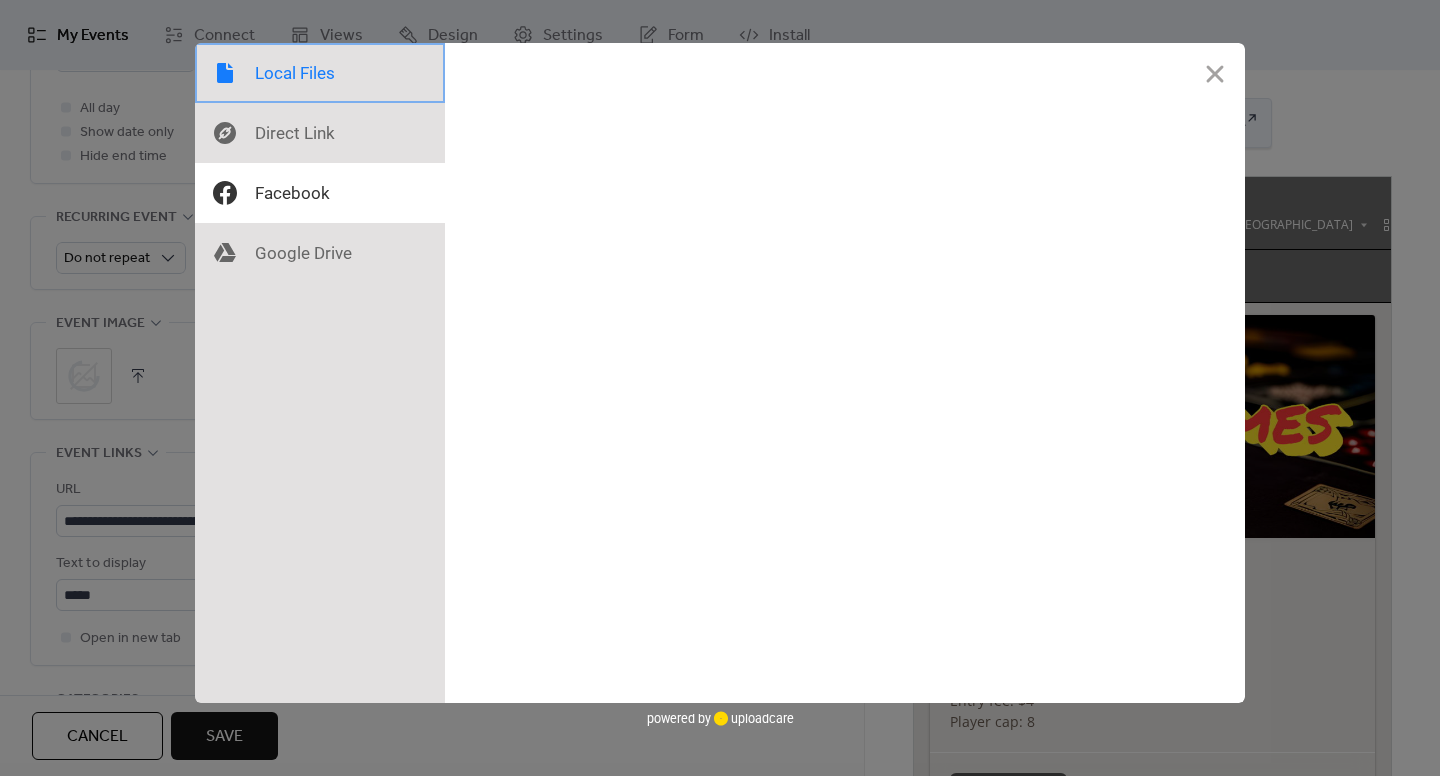 click at bounding box center [320, 73] 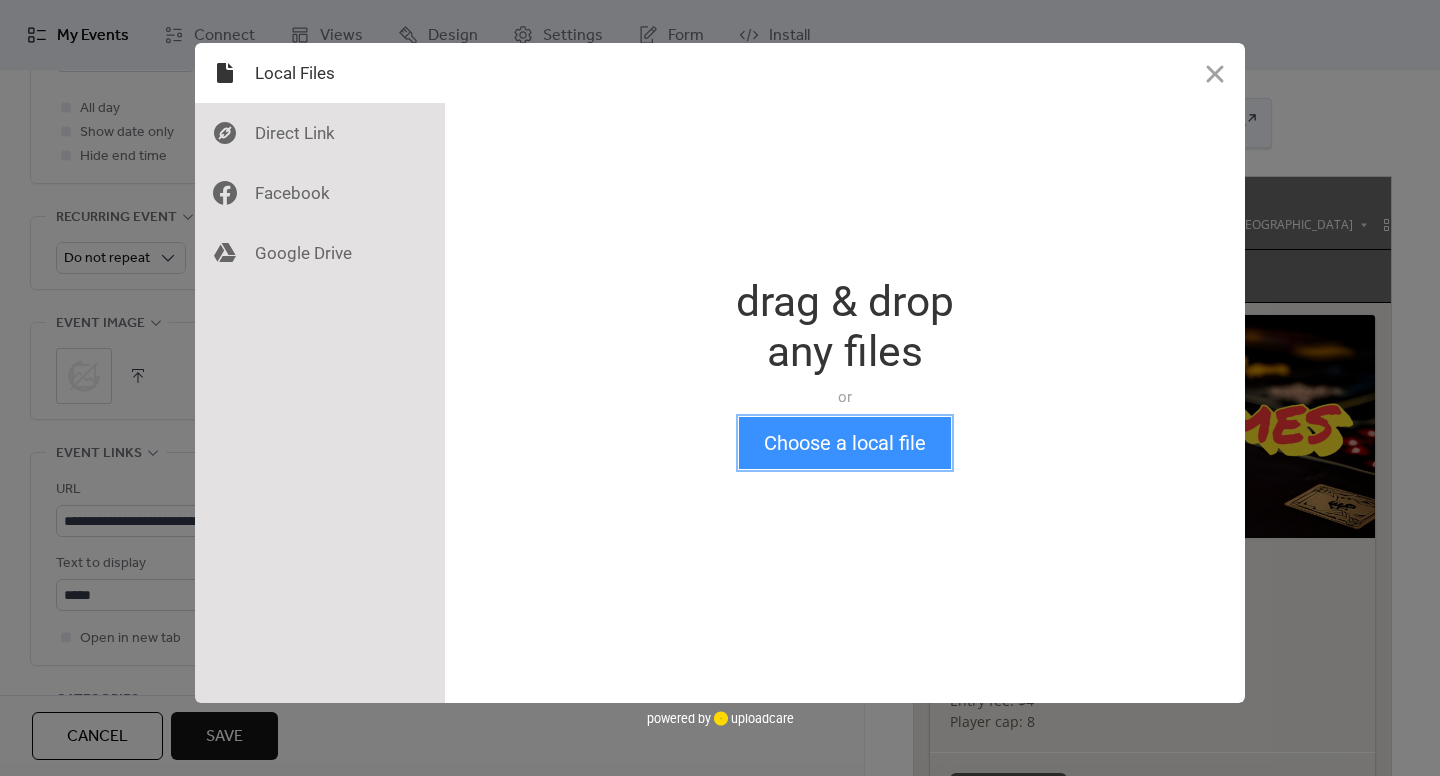 click on "Choose a local file" at bounding box center (845, 443) 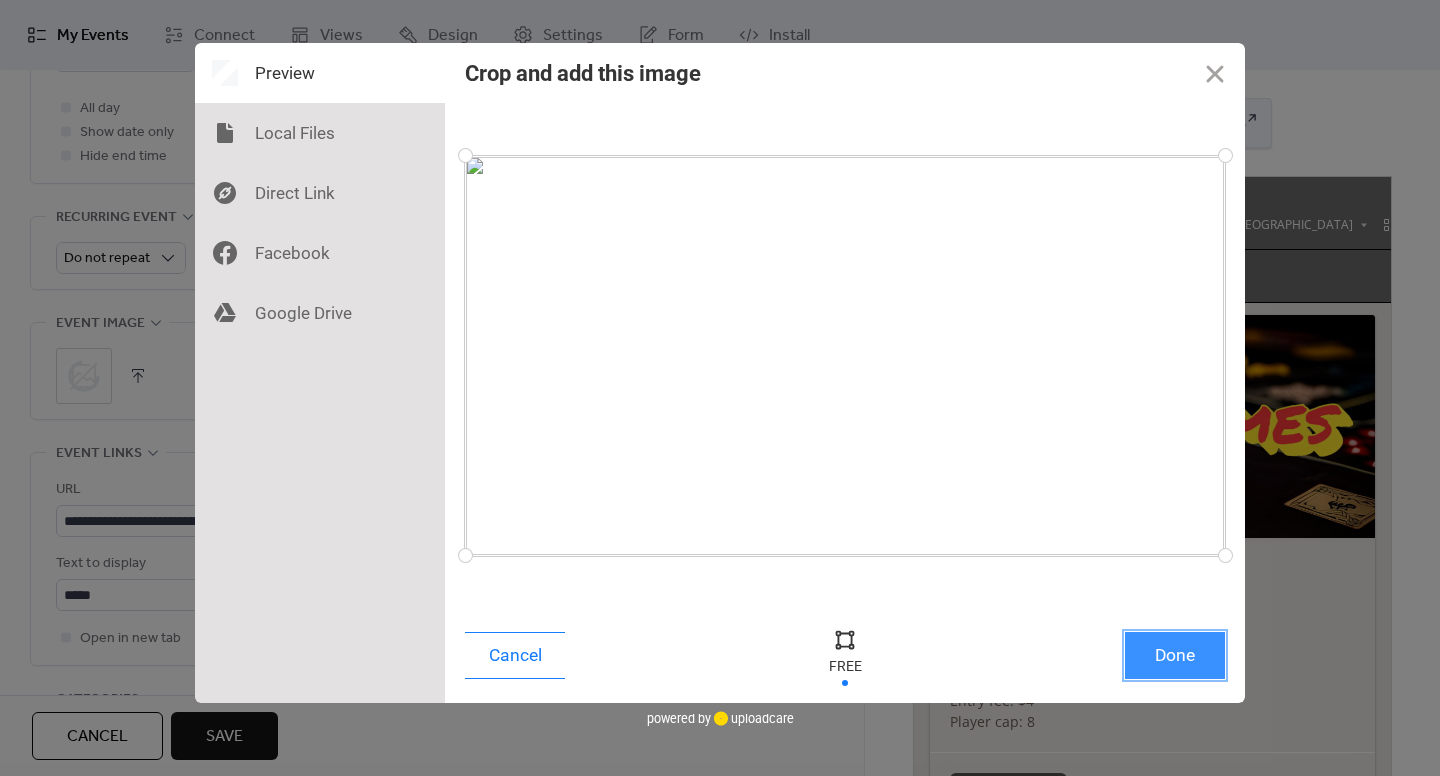 click on "Done" at bounding box center [1175, 655] 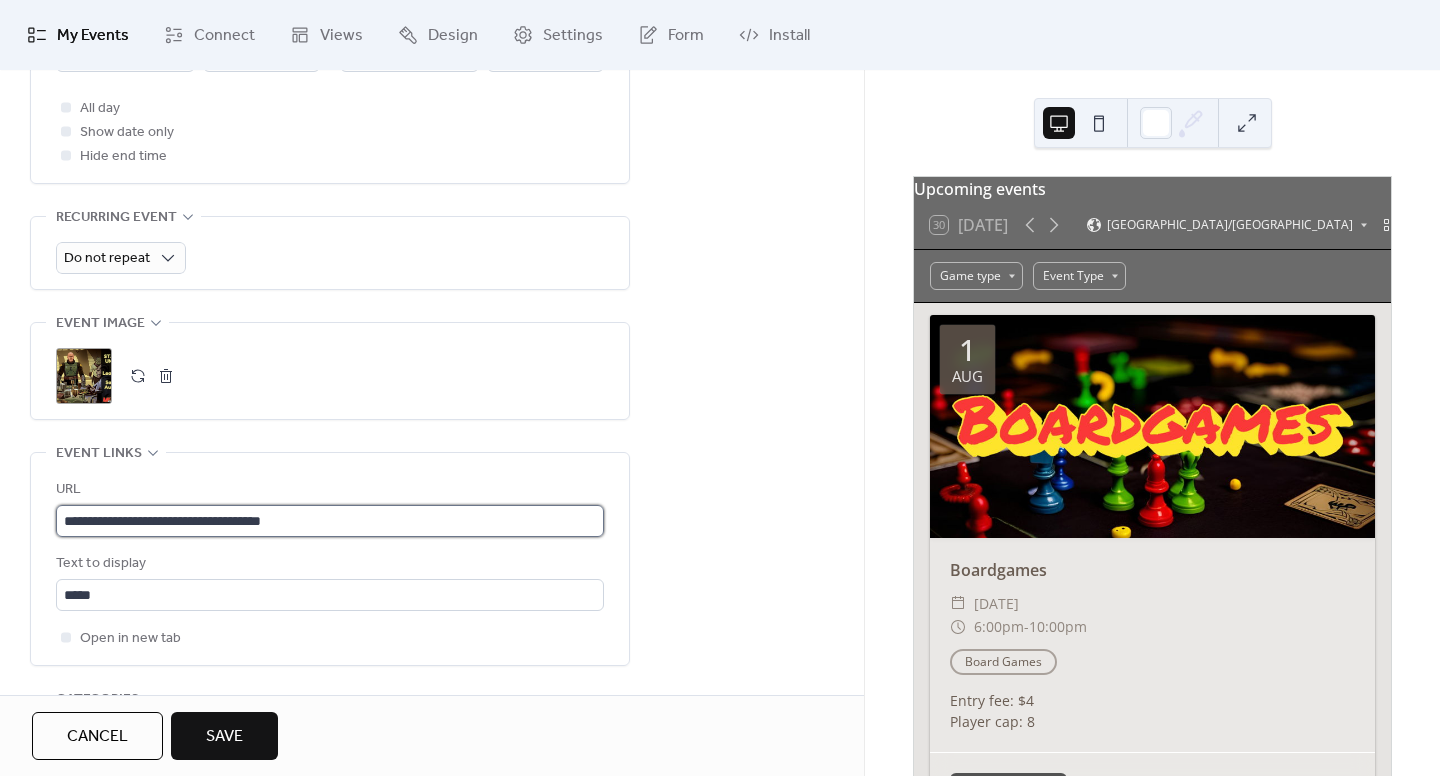 click on "**********" at bounding box center [330, 521] 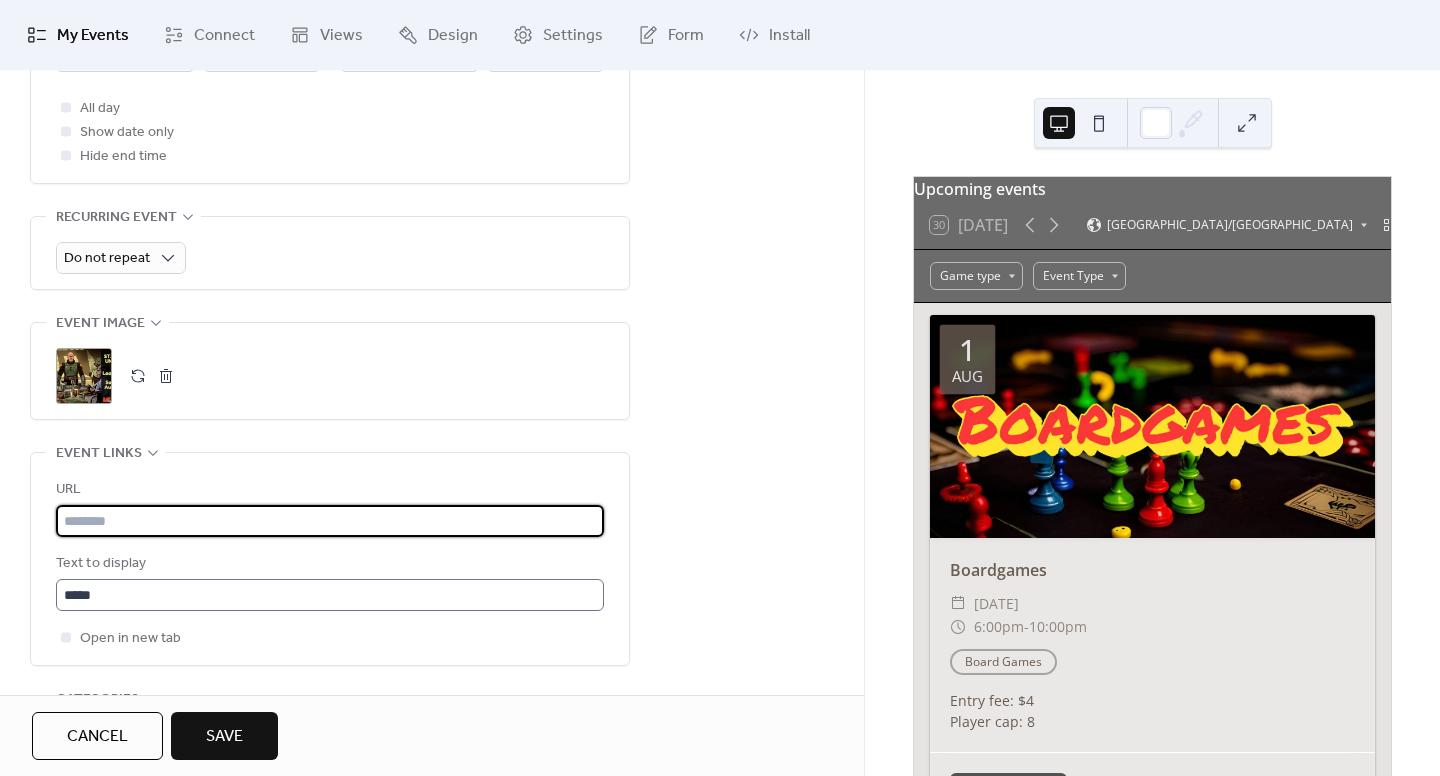 type 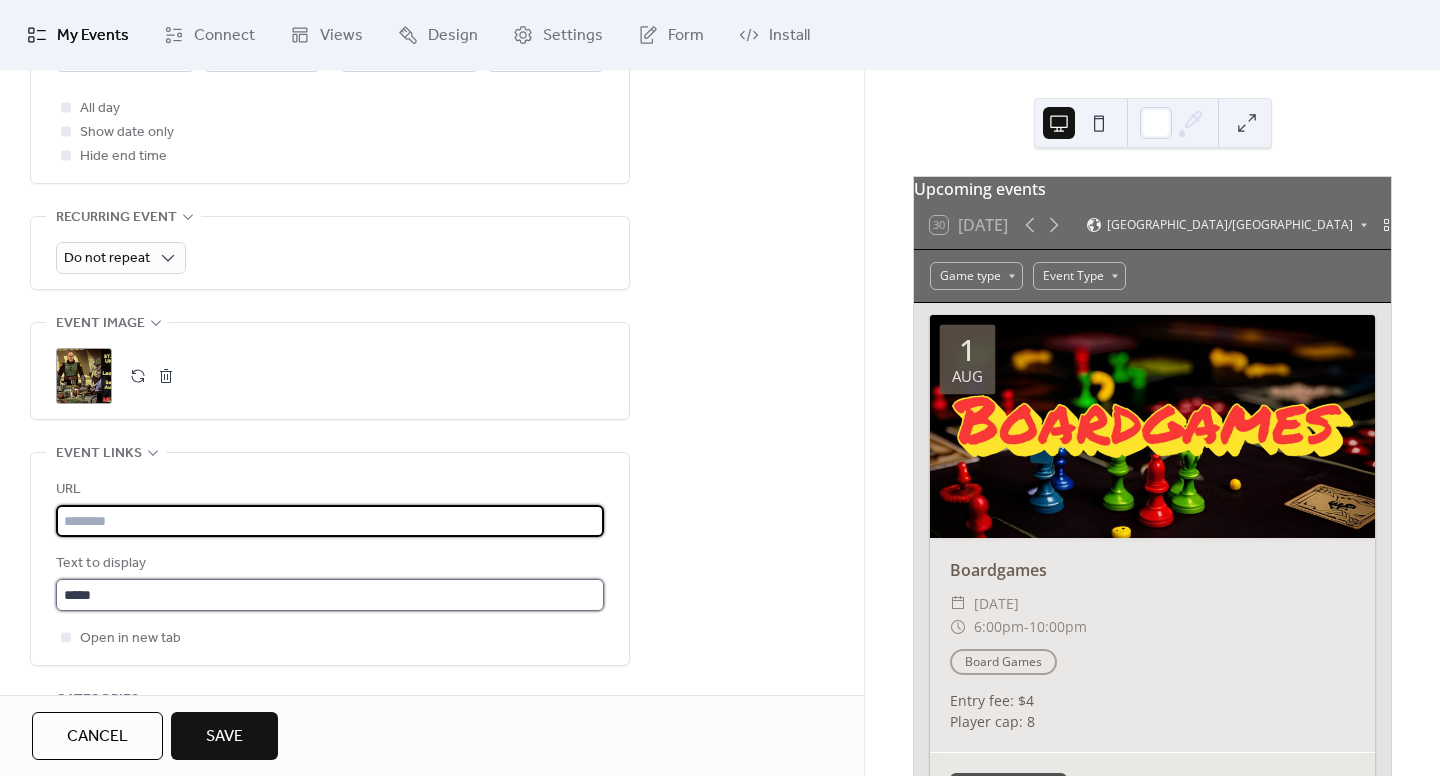 click on "*****" at bounding box center (330, 595) 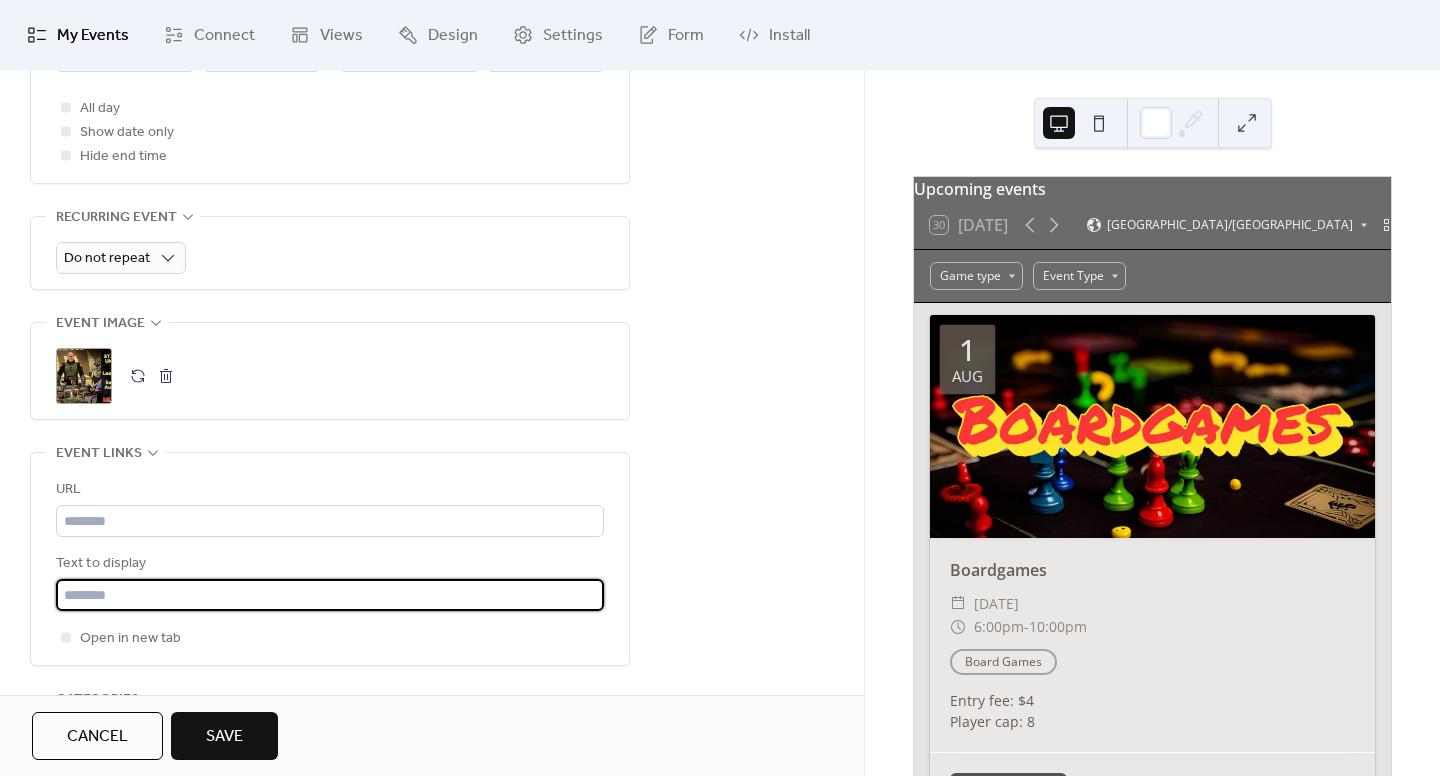 type 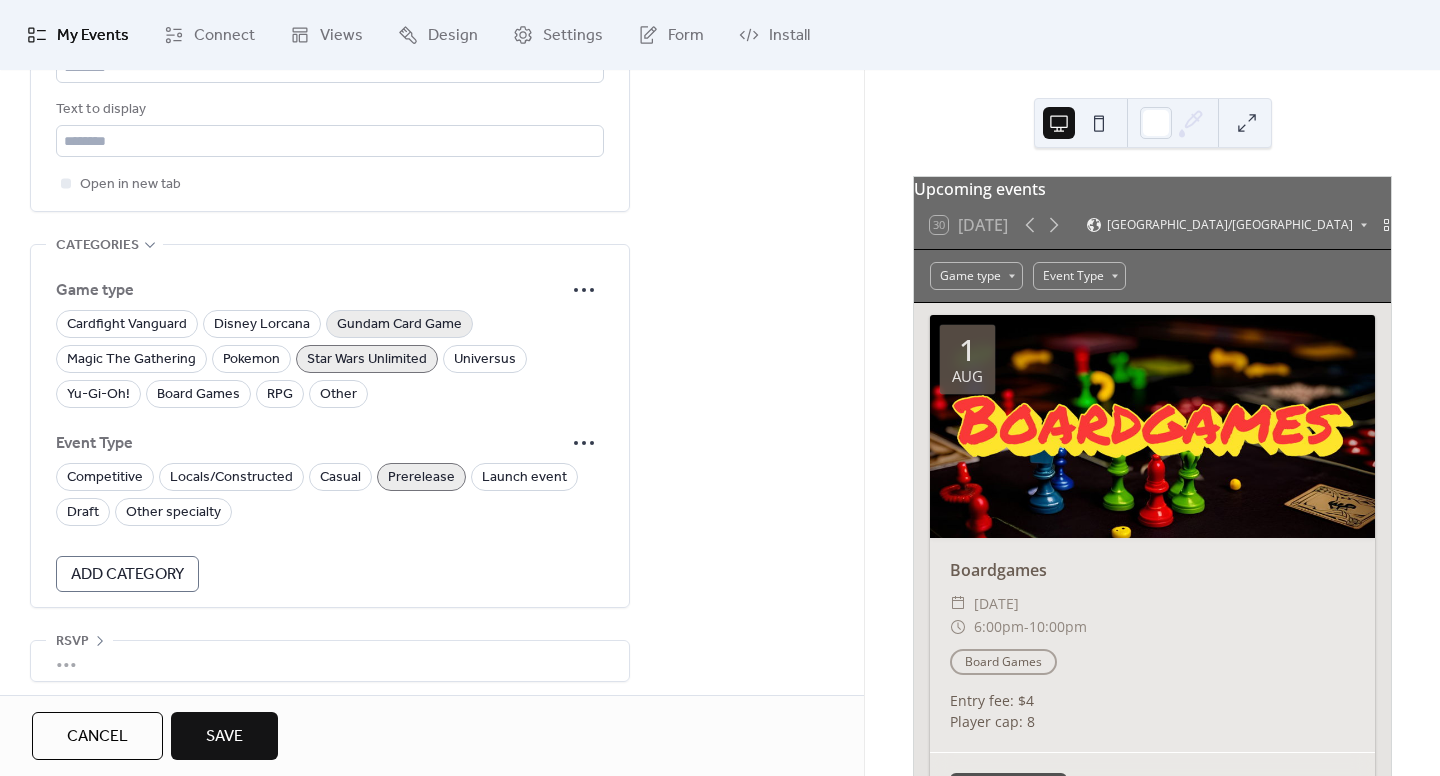 scroll, scrollTop: 1267, scrollLeft: 0, axis: vertical 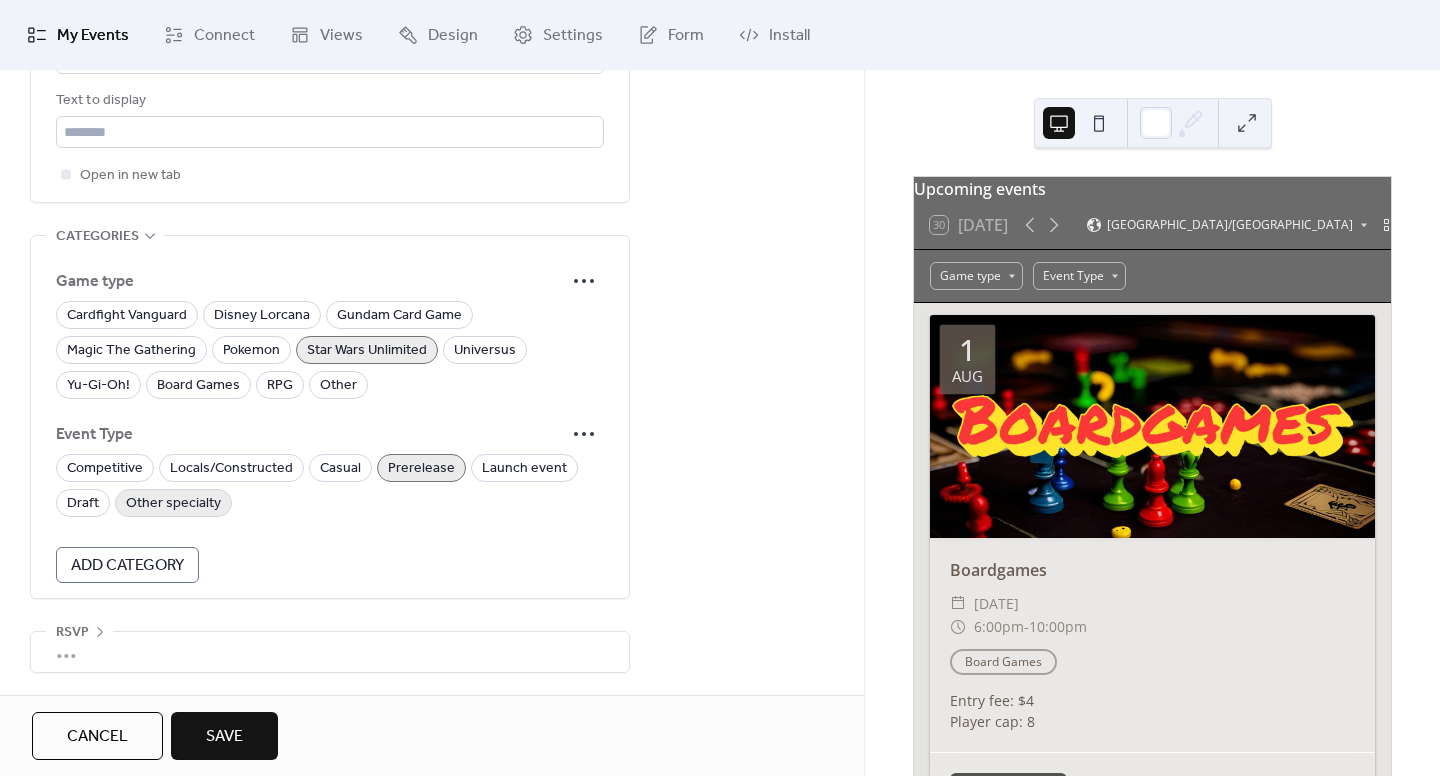 click on "Other specialty" at bounding box center [173, 504] 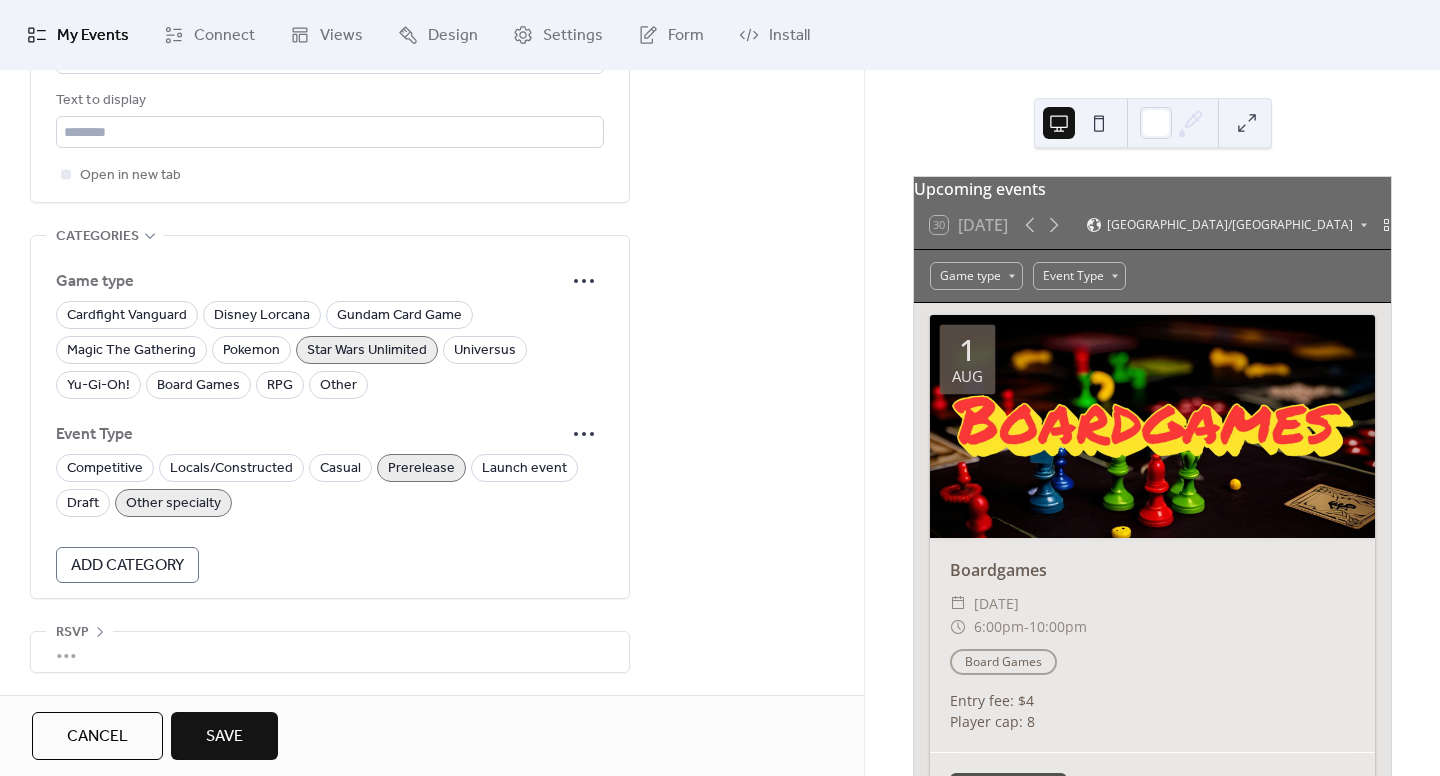 click on "Prerelease" at bounding box center (421, 469) 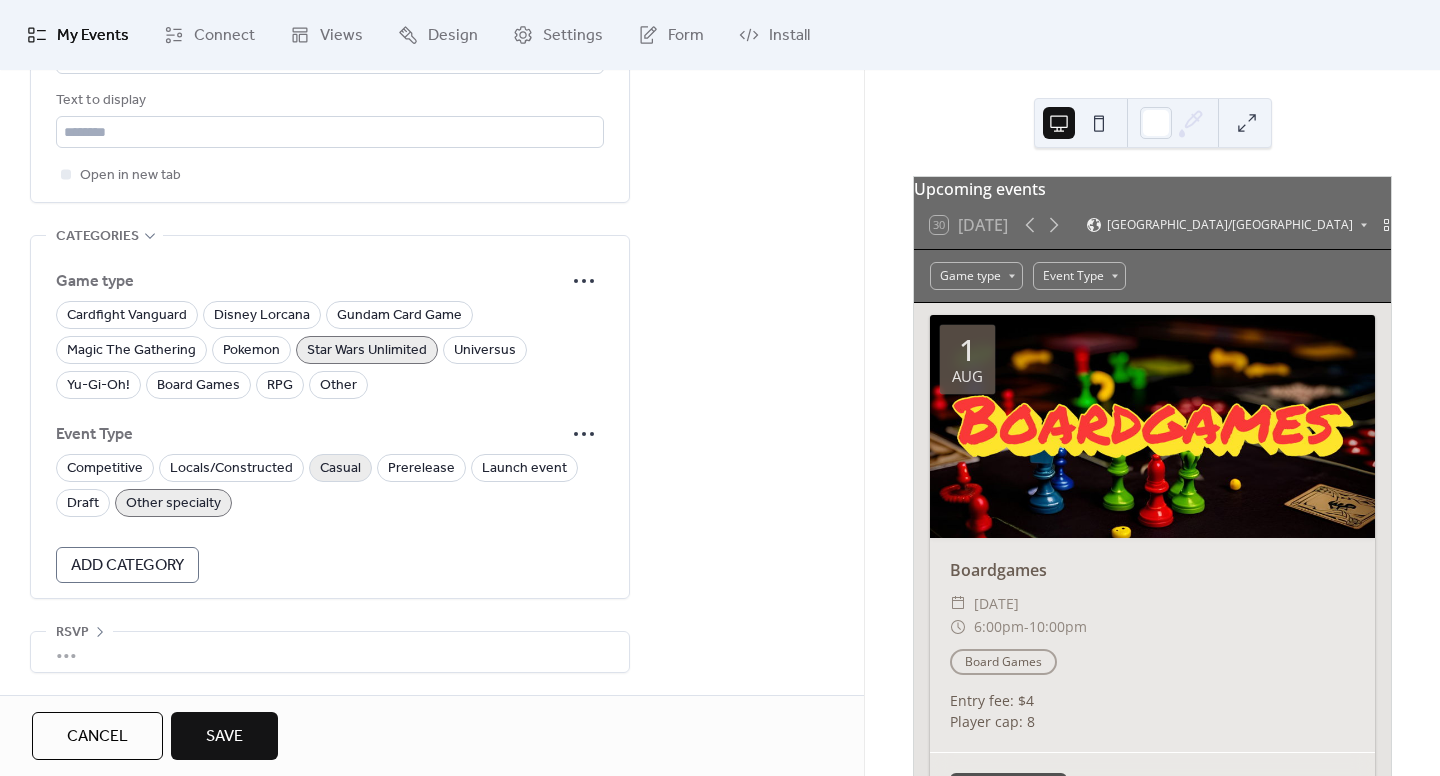 click on "Casual" at bounding box center (340, 469) 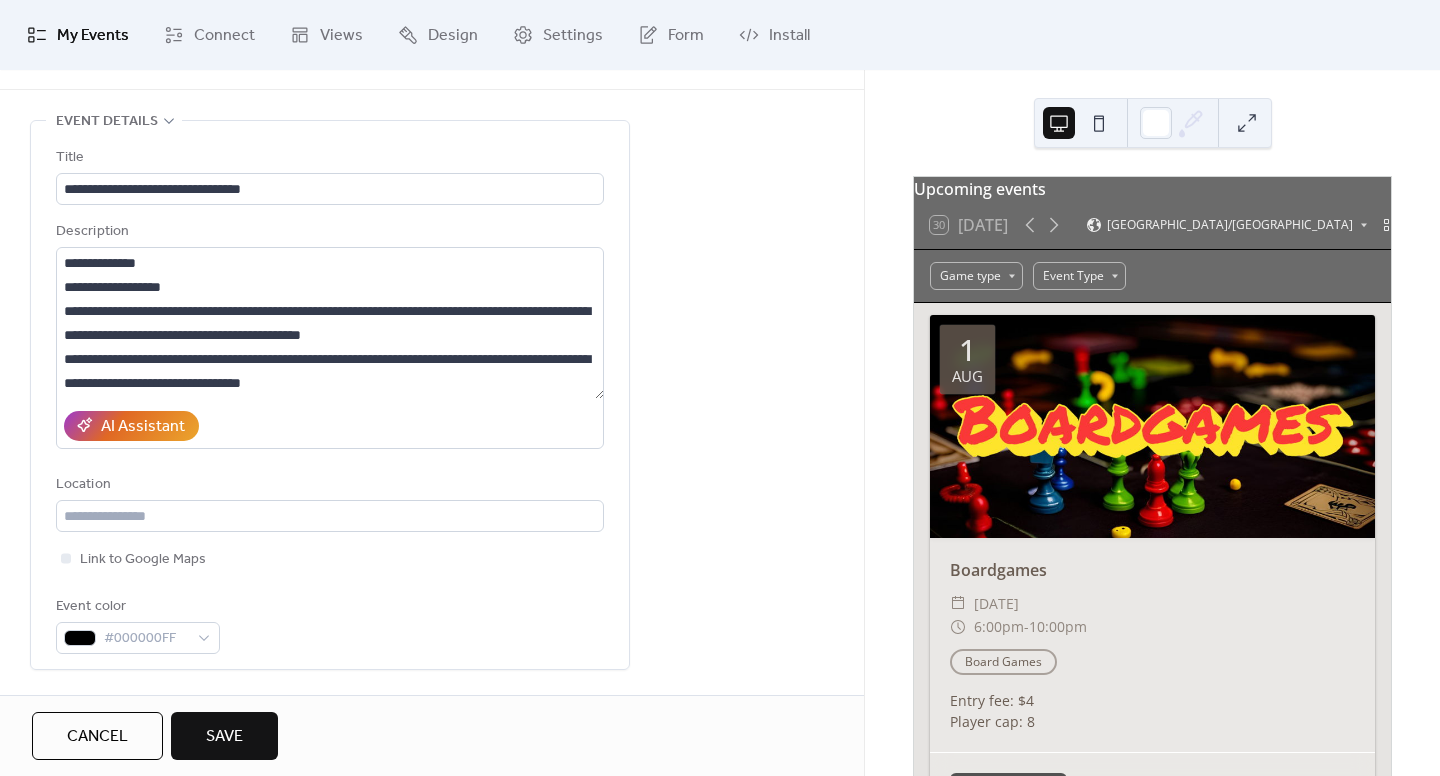 scroll, scrollTop: 0, scrollLeft: 0, axis: both 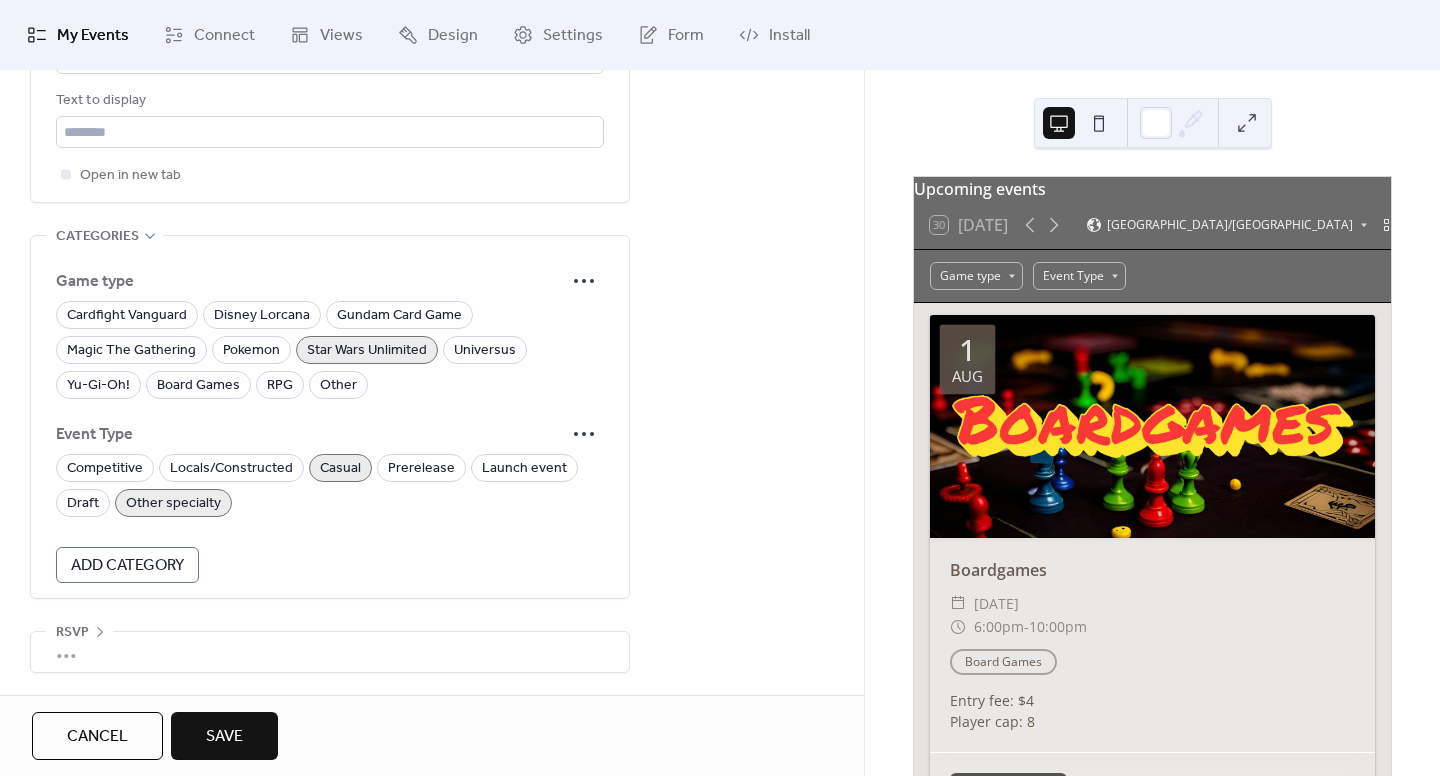 click on "•••" at bounding box center [330, 652] 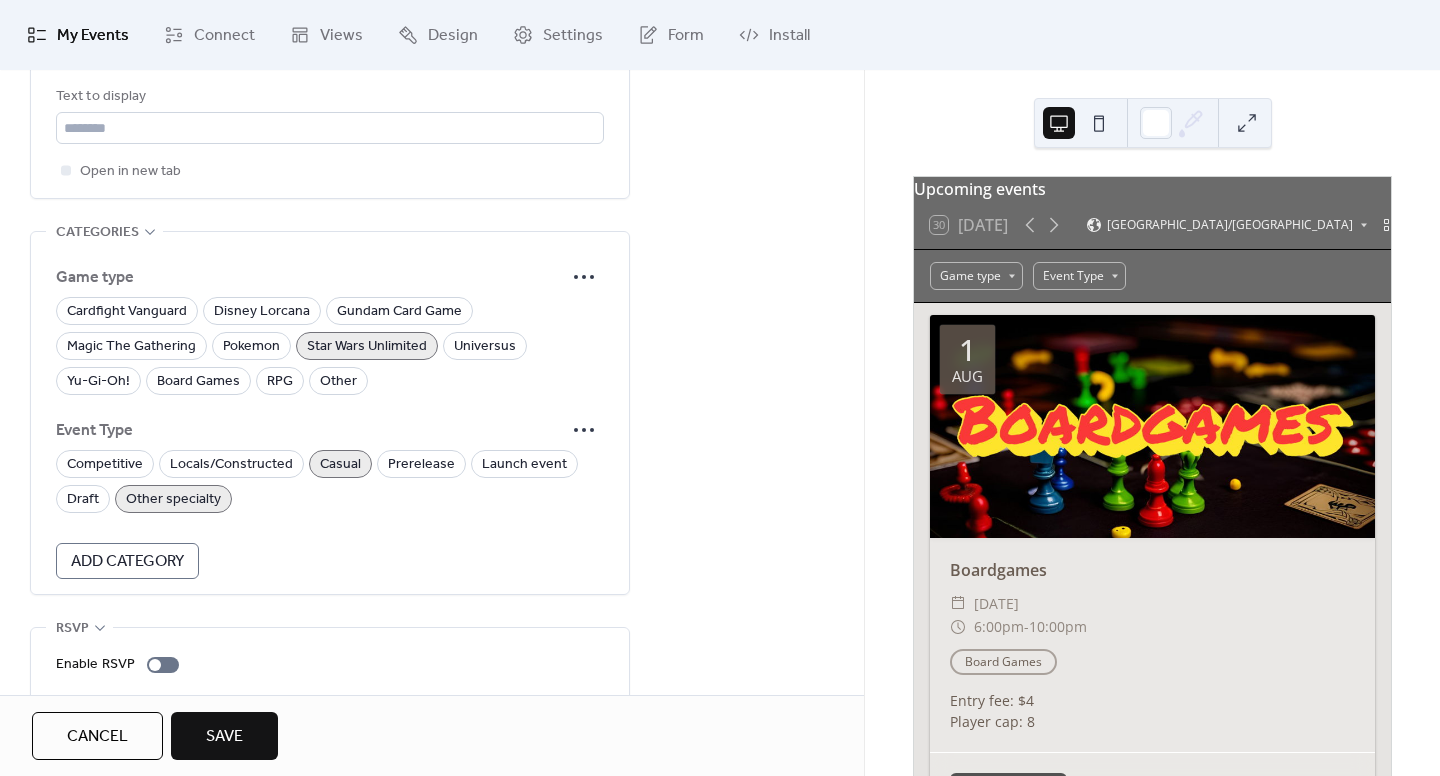 scroll, scrollTop: 1267, scrollLeft: 0, axis: vertical 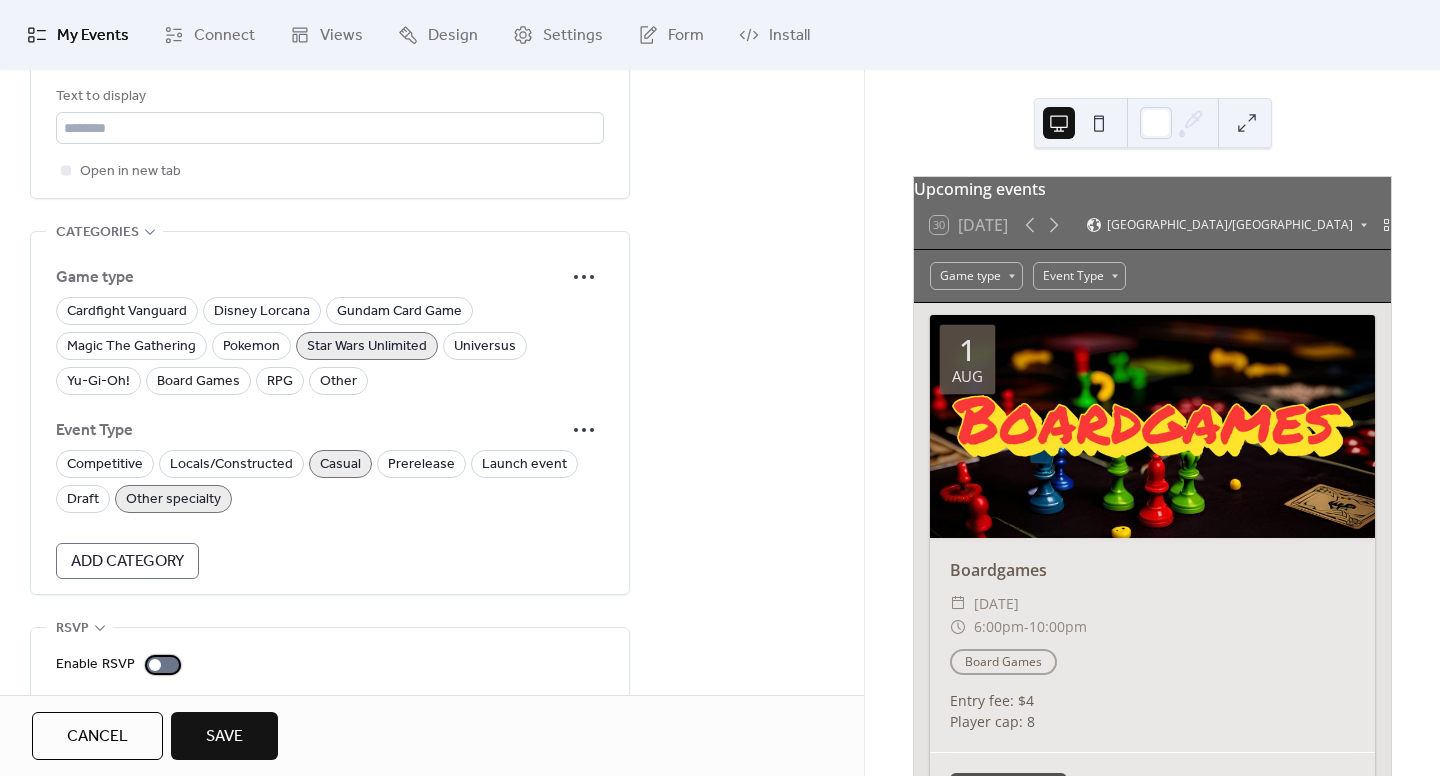 click at bounding box center (163, 665) 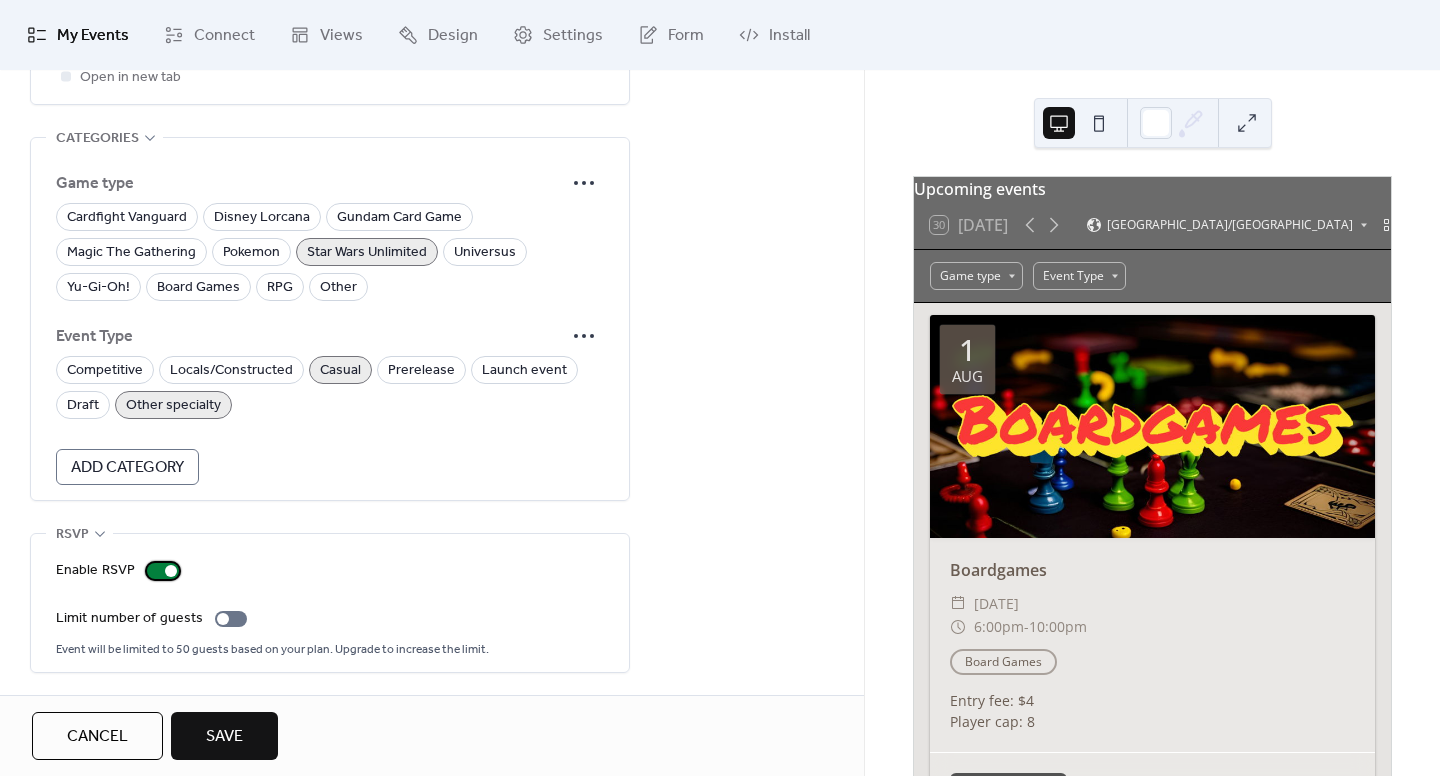 scroll, scrollTop: 1365, scrollLeft: 0, axis: vertical 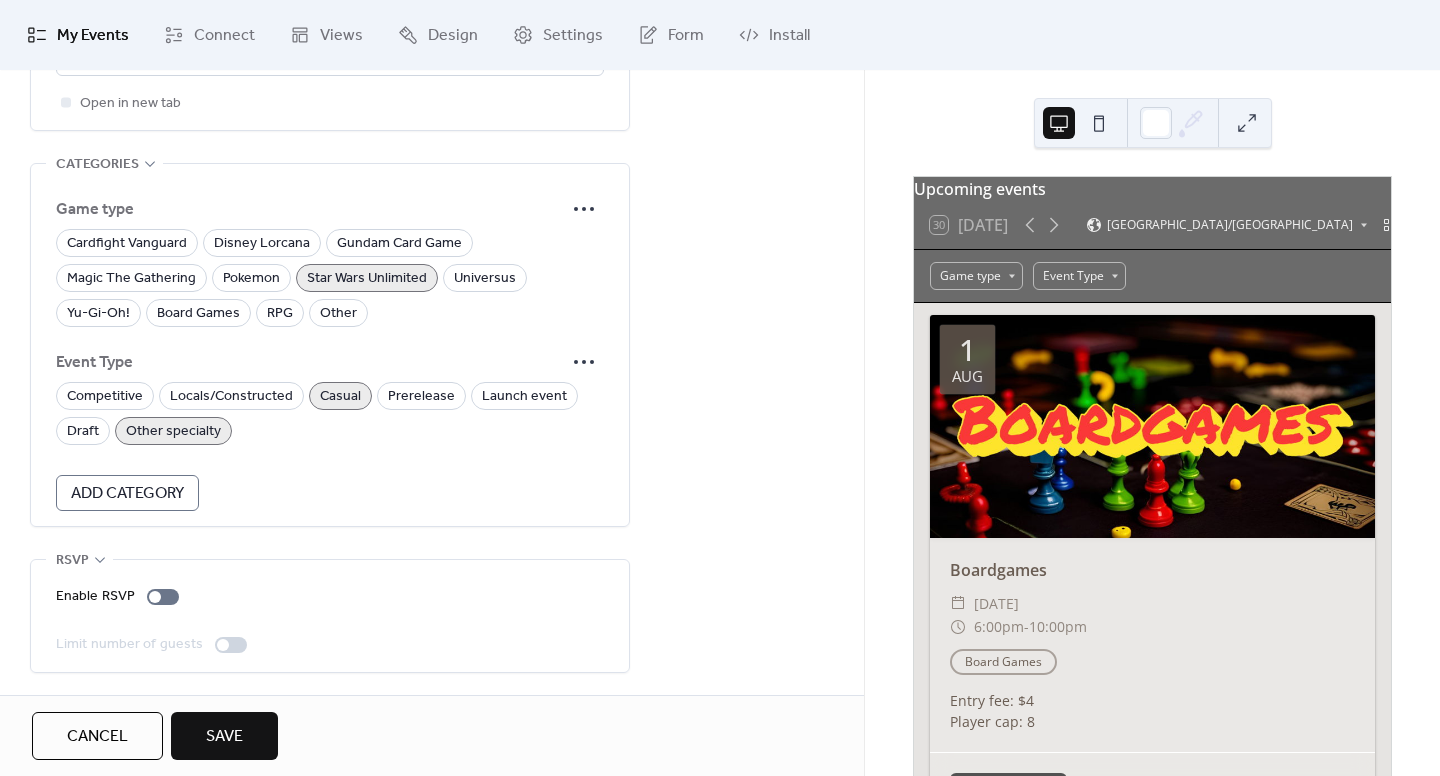 click on "RSVP" at bounding box center (79, 560) 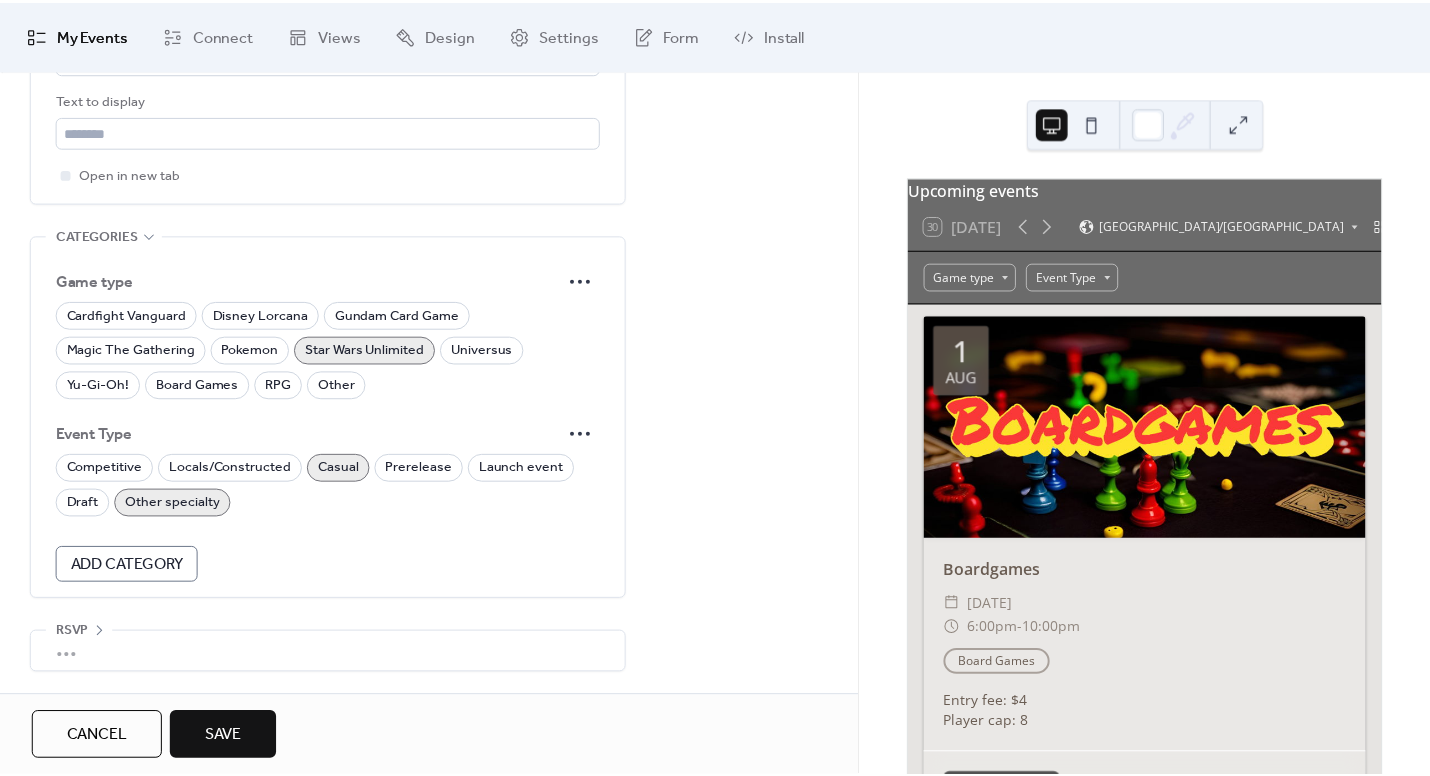 scroll, scrollTop: 1267, scrollLeft: 0, axis: vertical 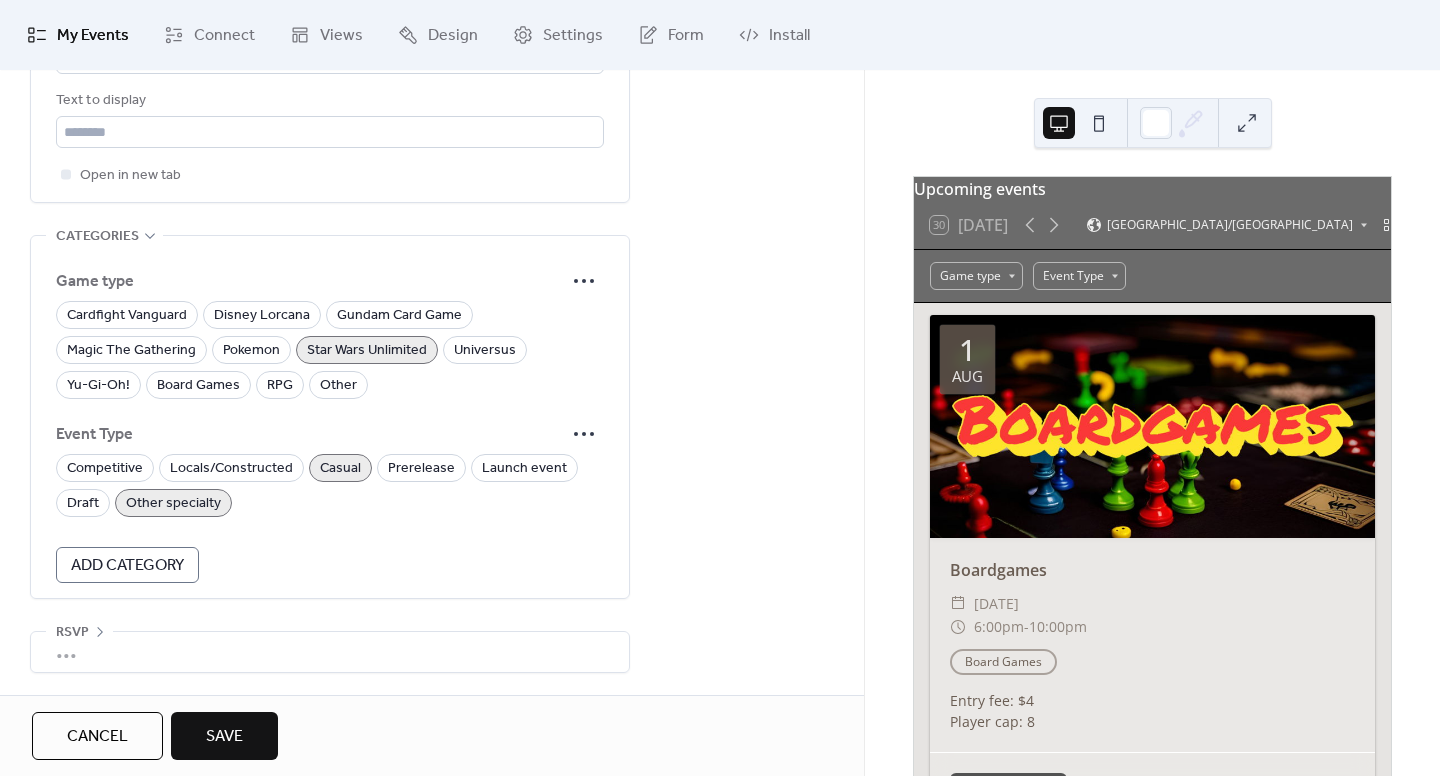 click on "Save" at bounding box center [224, 737] 